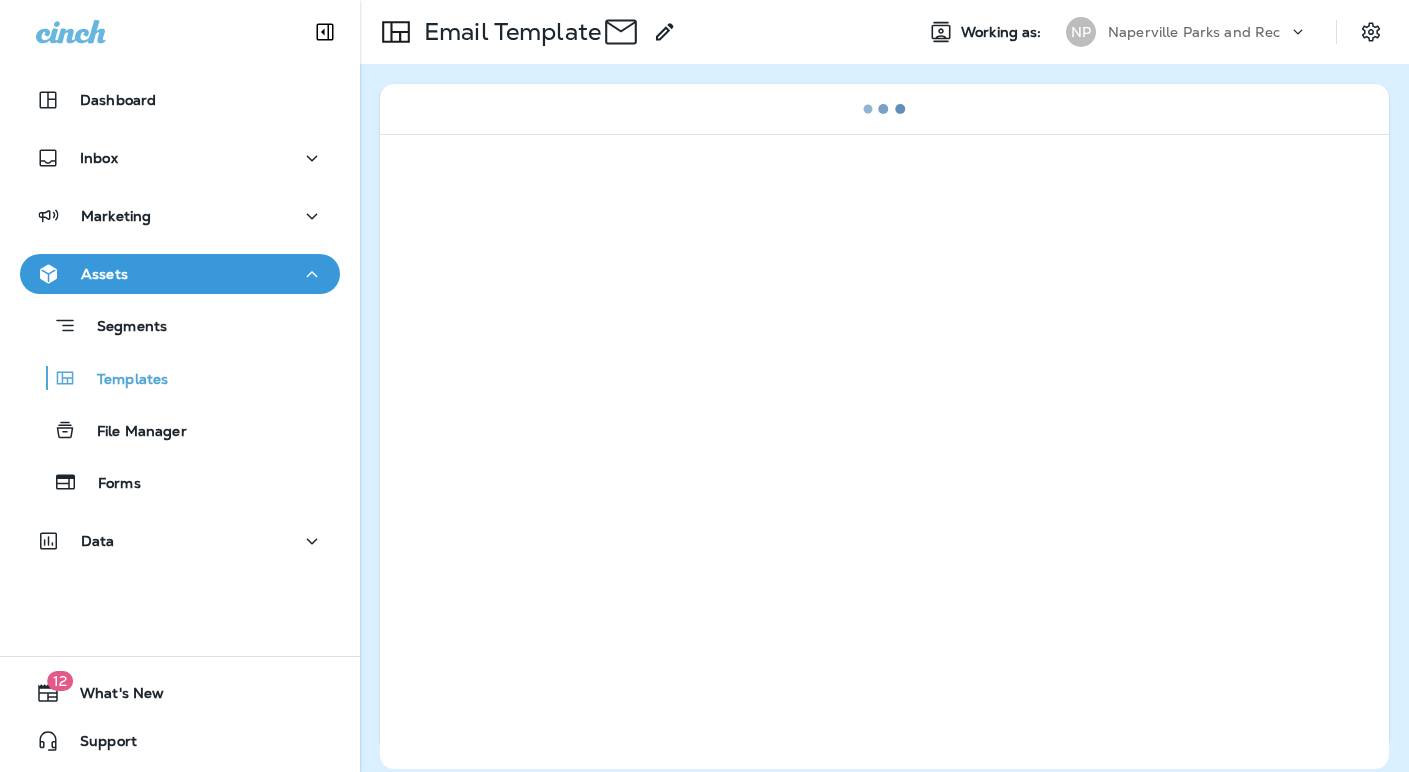 scroll, scrollTop: 0, scrollLeft: 0, axis: both 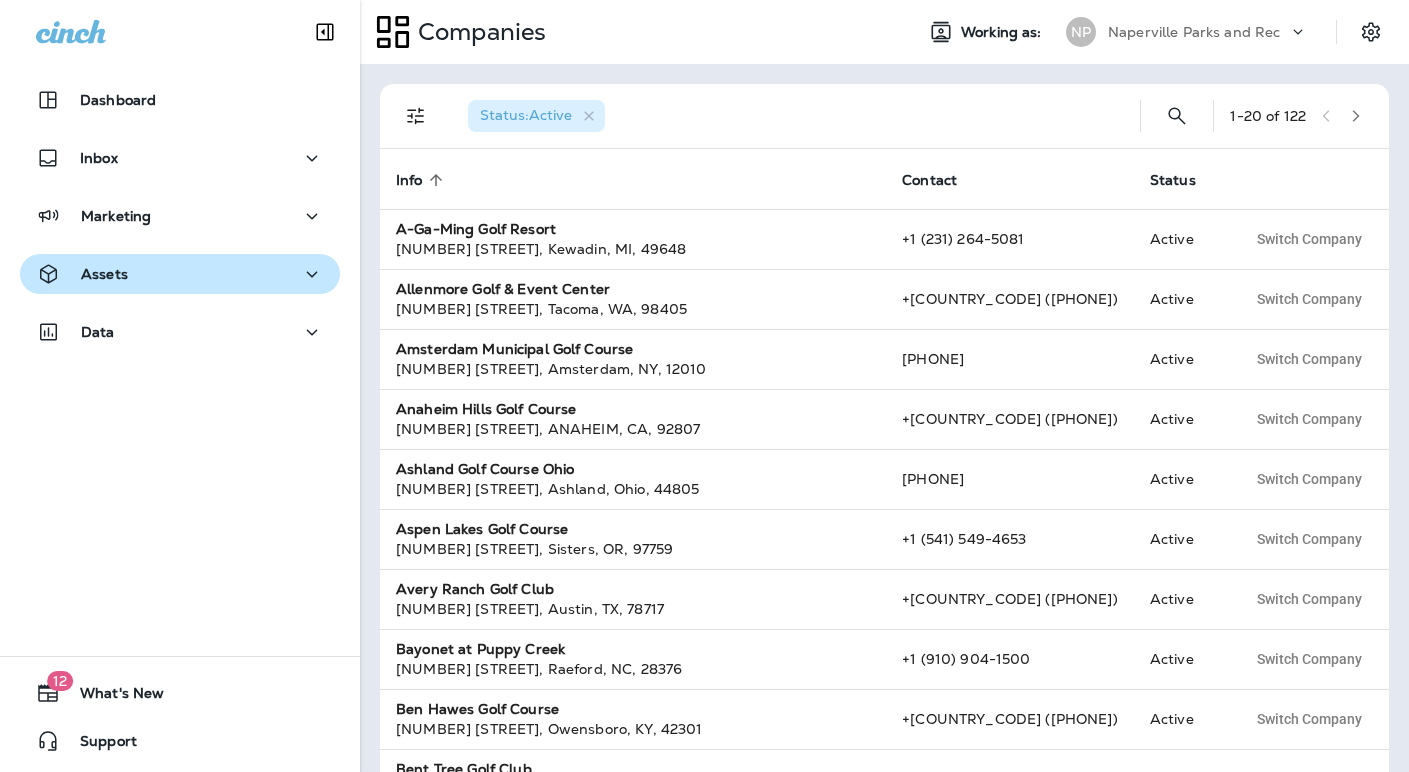 click on "Assets" at bounding box center (180, 274) 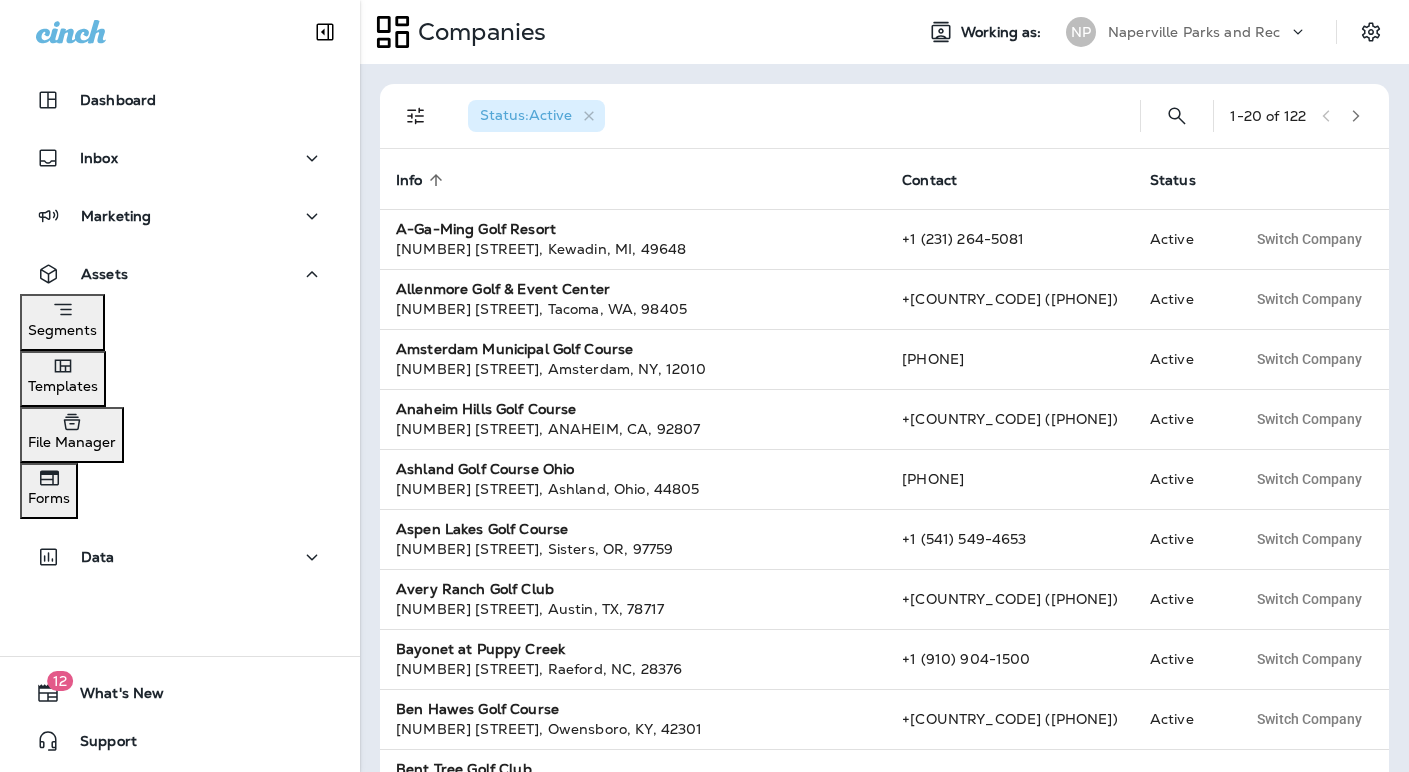 drag, startPoint x: 179, startPoint y: 381, endPoint x: 192, endPoint y: 383, distance: 13.152946 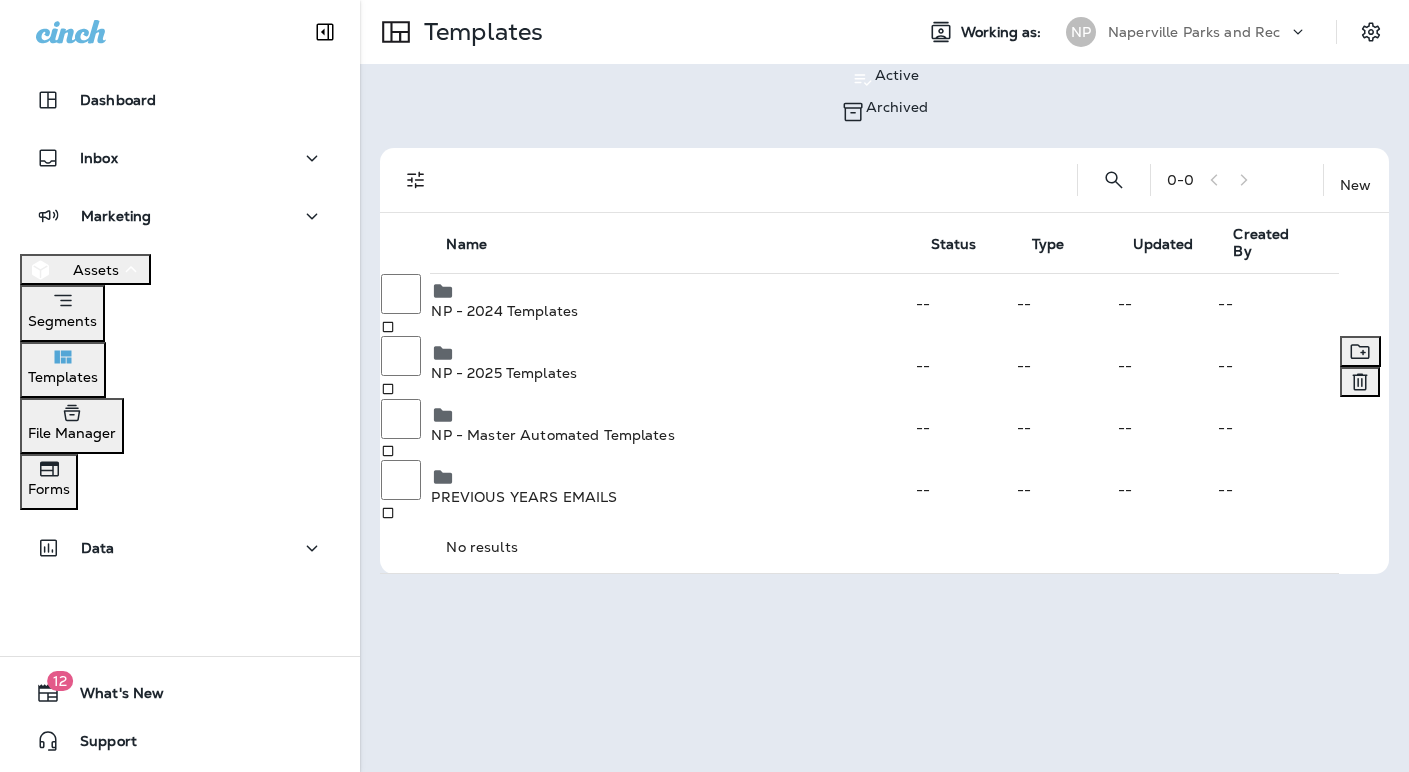 click on "NP - 2025 Templates" at bounding box center (672, 373) 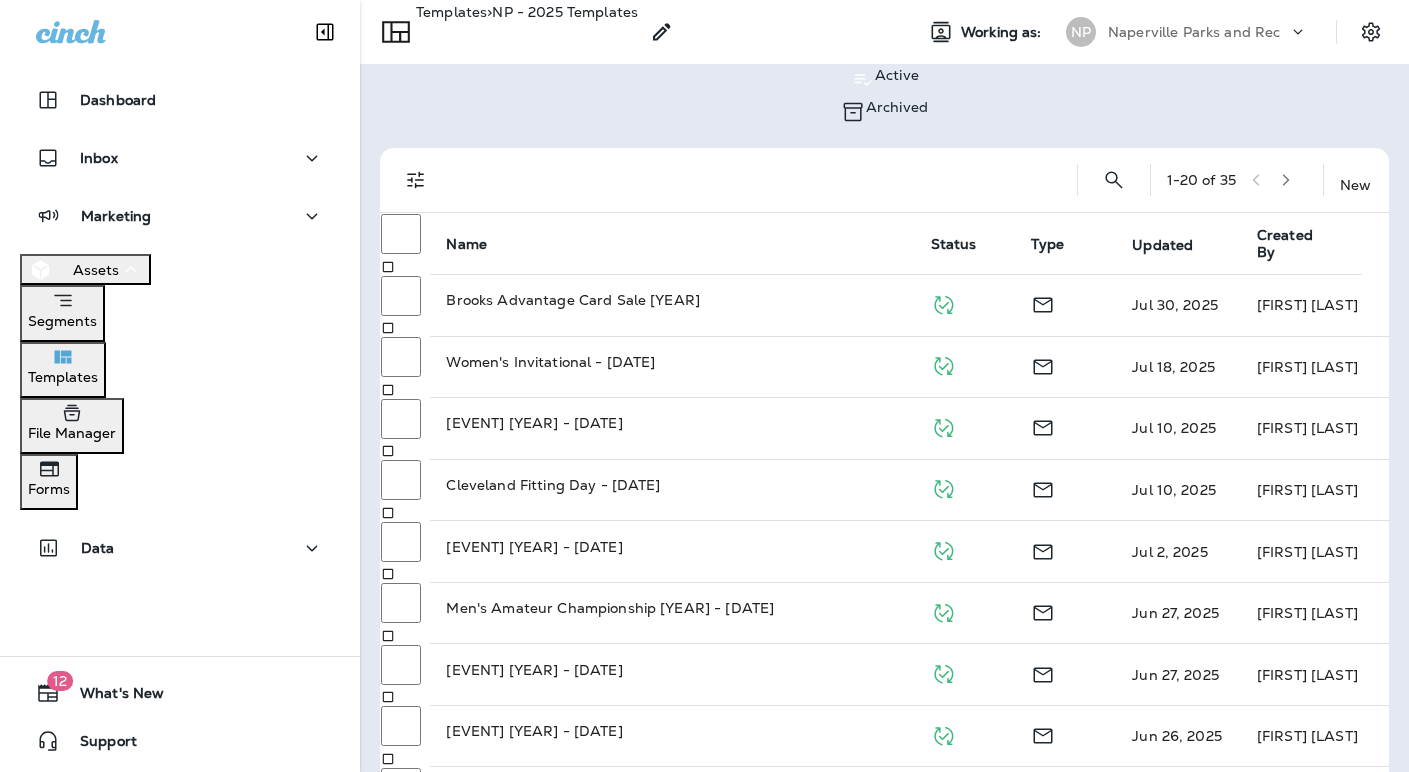 click on "Templates" at bounding box center (63, 377) 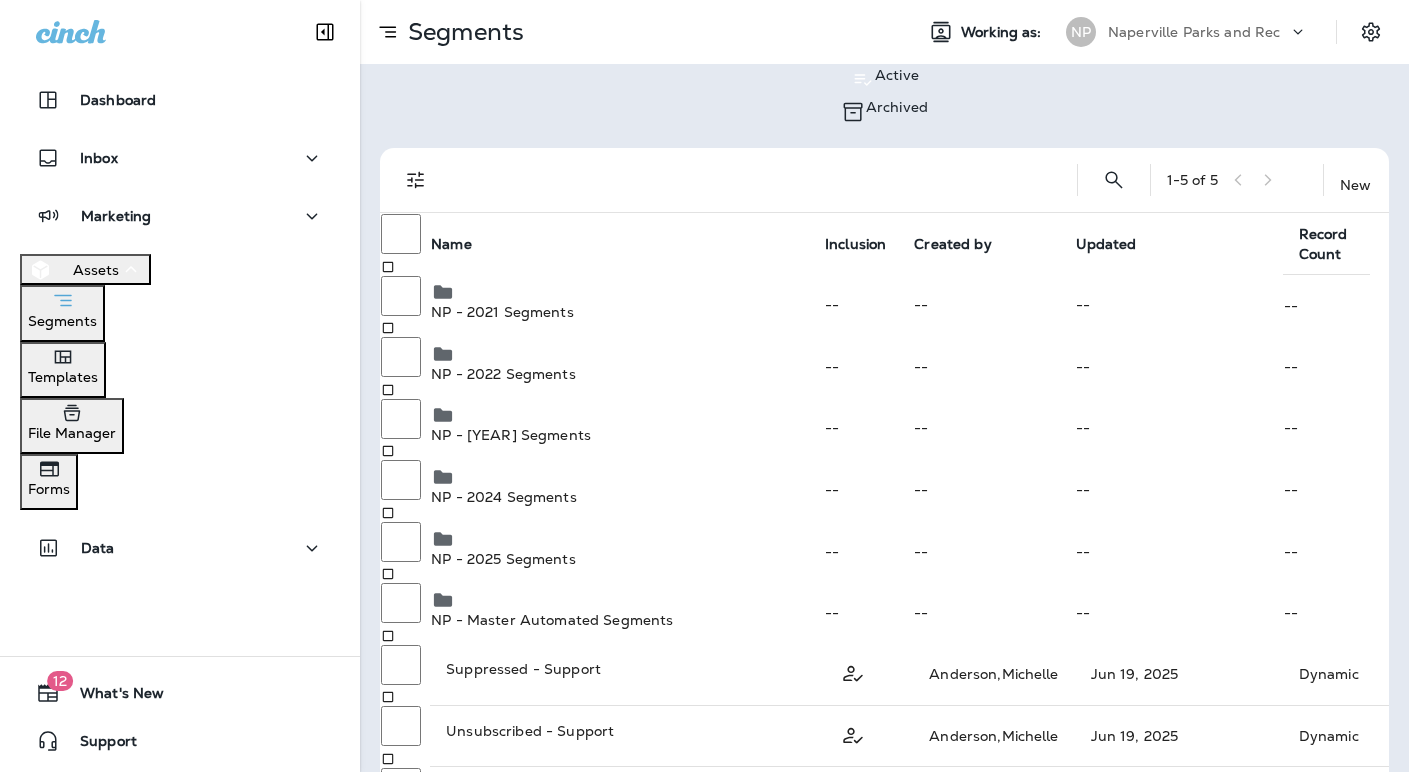 click on "Templates" at bounding box center [63, 377] 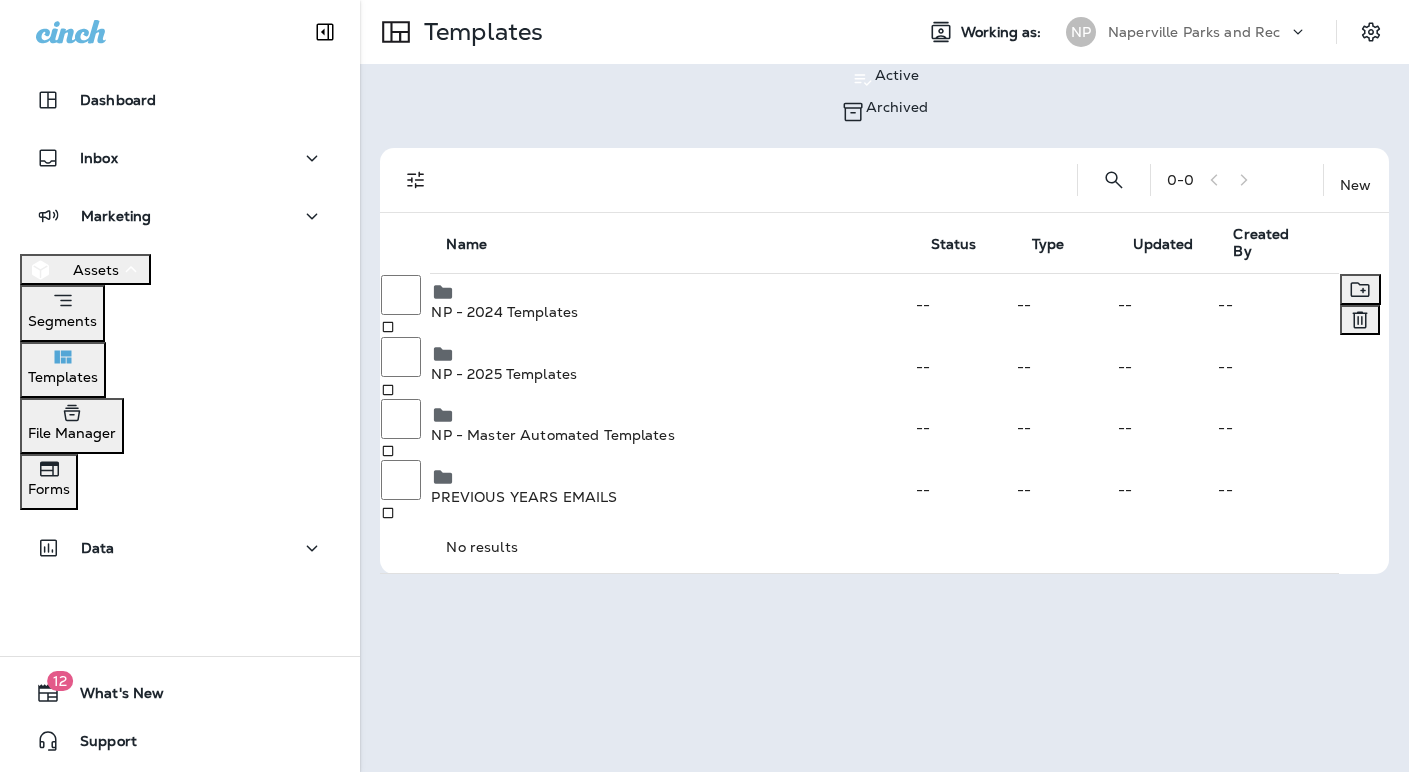 click on "NP - 2024 Templates" at bounding box center (672, 312) 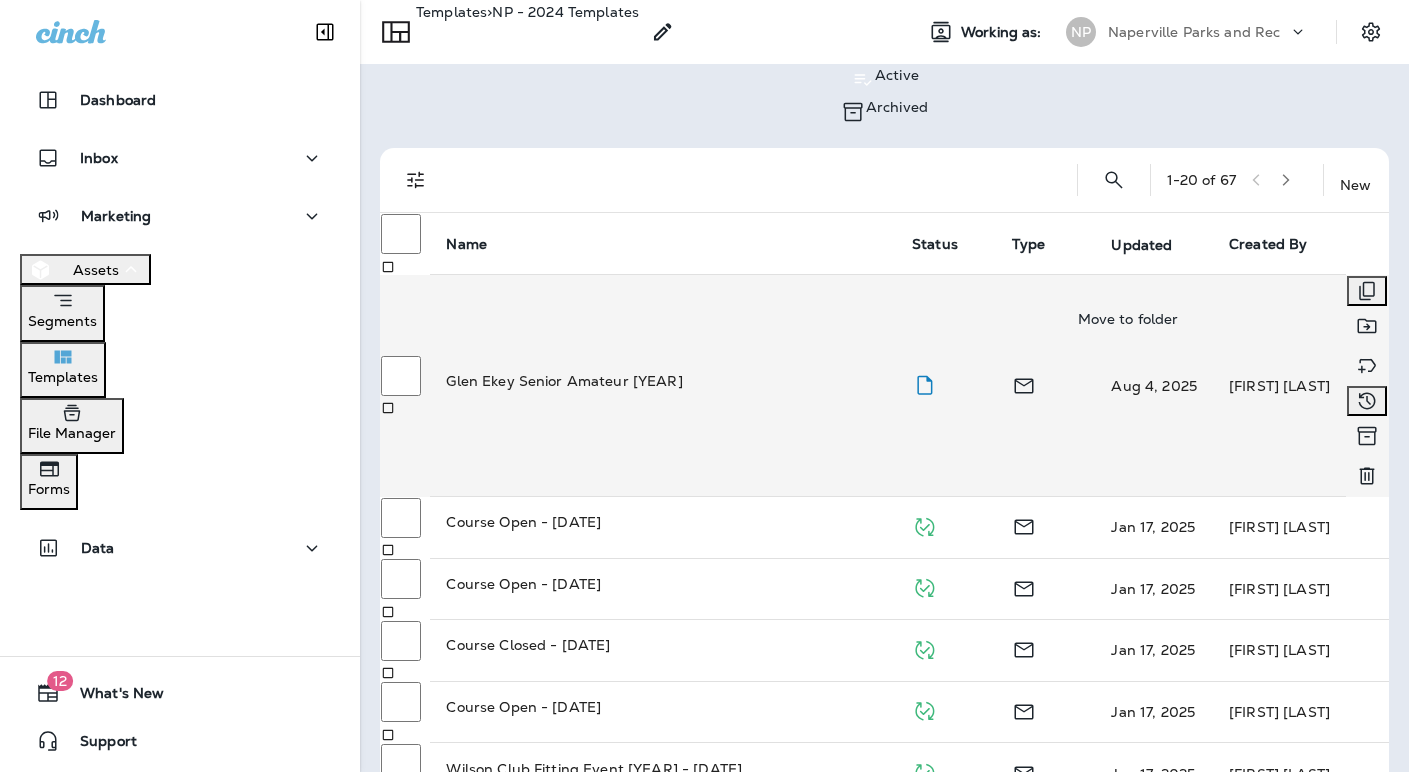 click 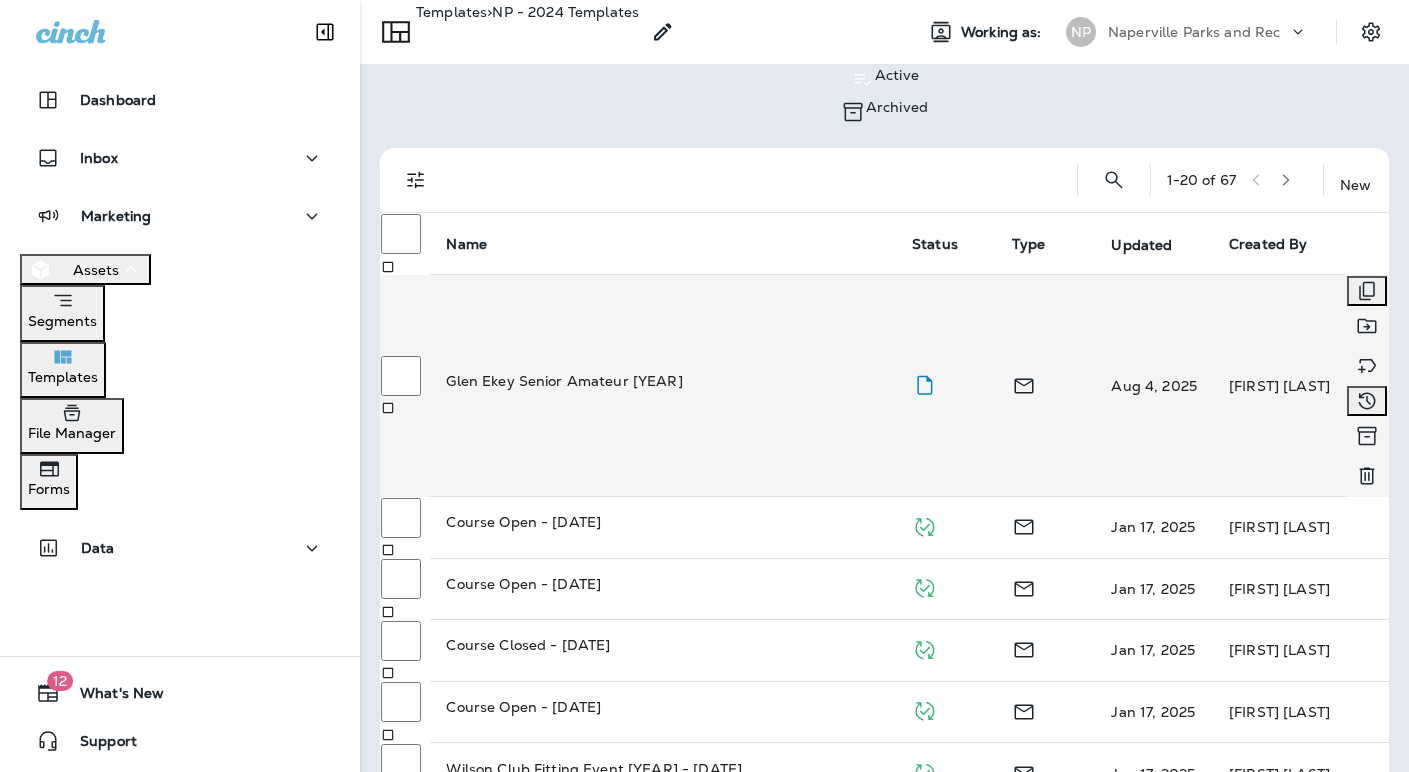 click on "NP - 2025 Templates" at bounding box center (103, 134) 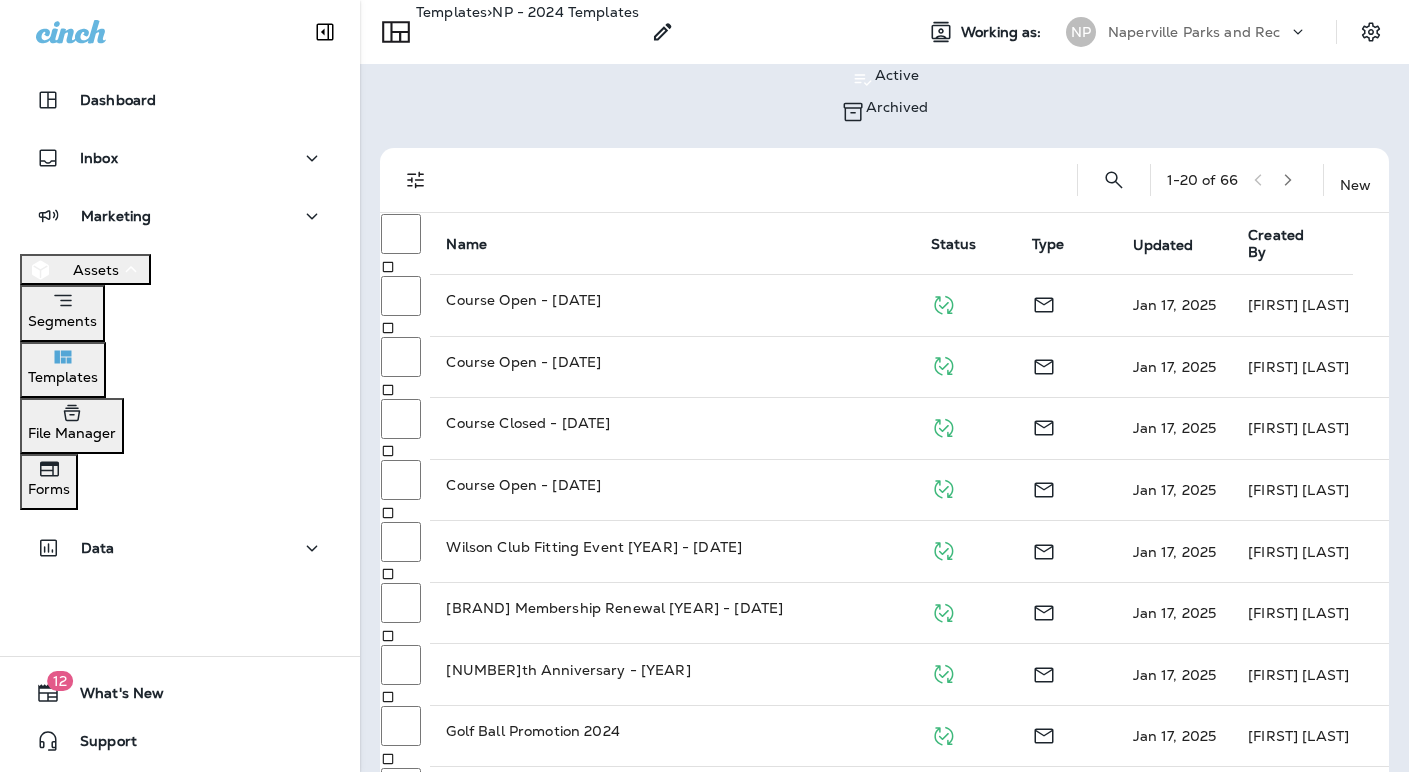 click on "Templates" at bounding box center [63, 365] 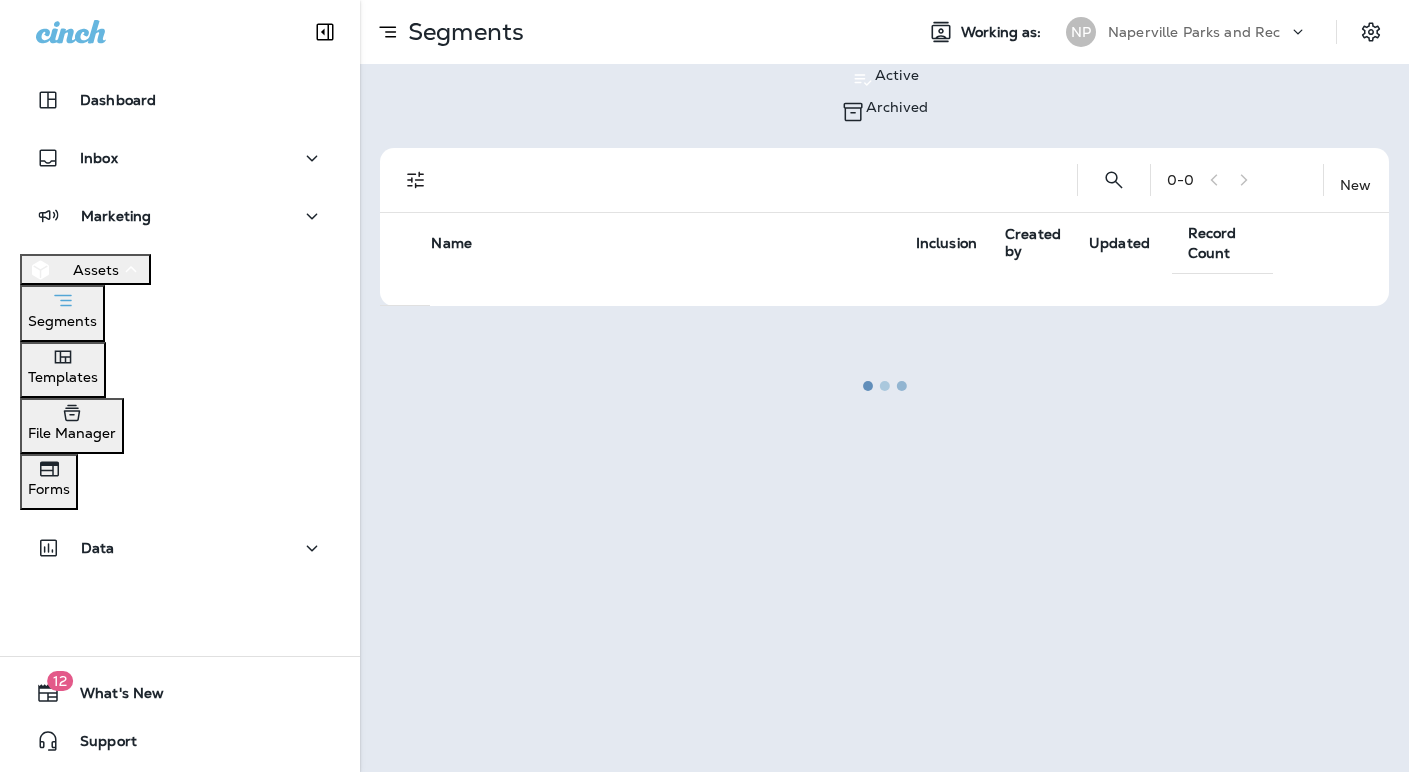 click on "Templates" at bounding box center (63, 377) 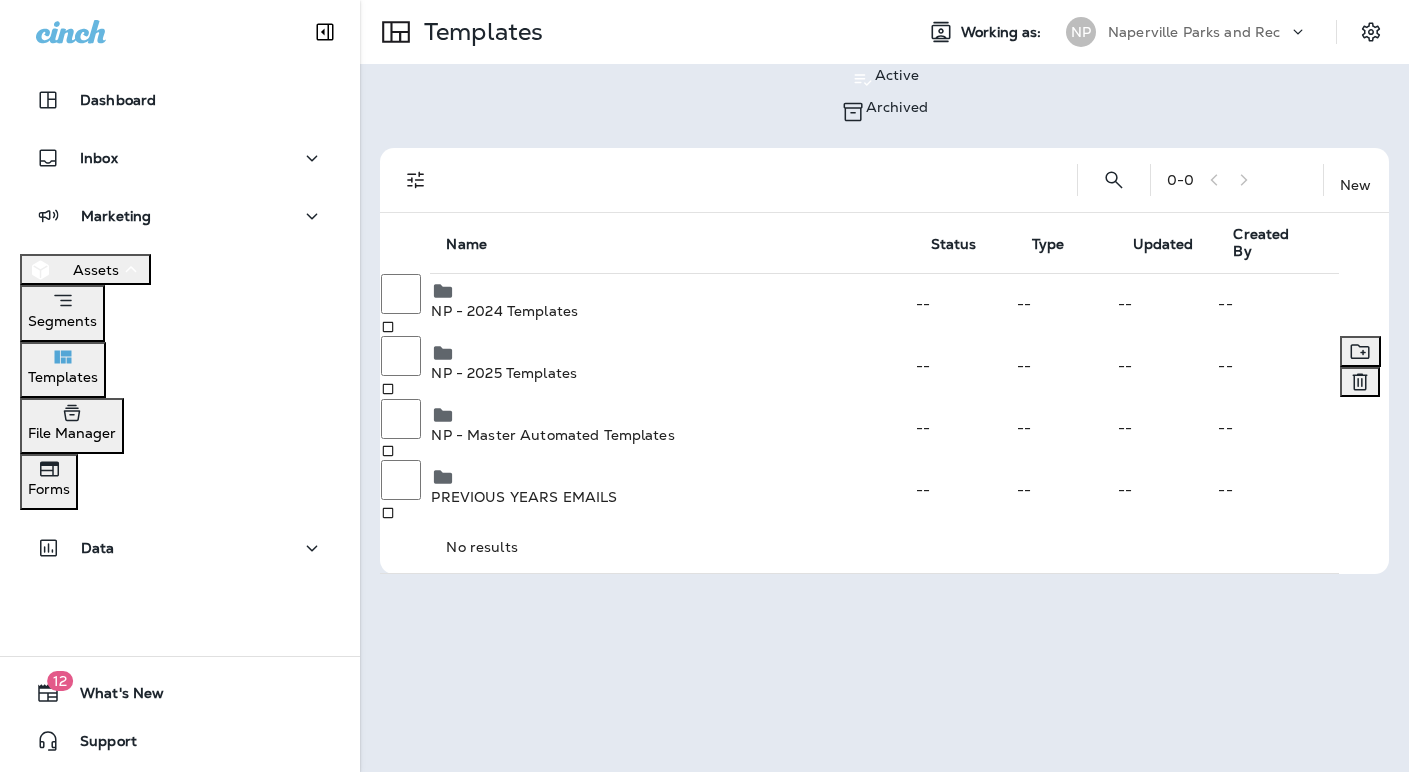 click on "NP - 2025 Templates" at bounding box center [672, 373] 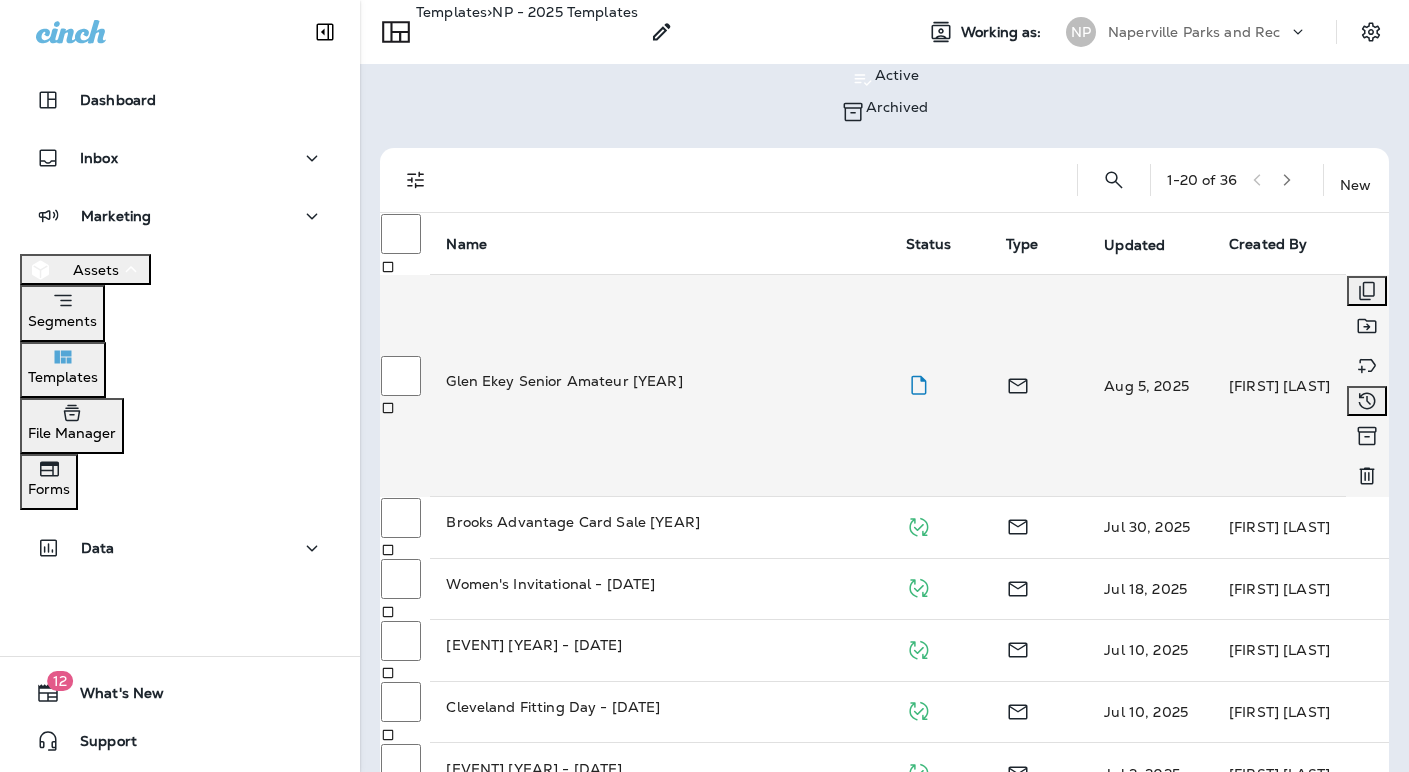 click on "Glen Ekey Senior Amateur [YEAR]" at bounding box center (659, 381) 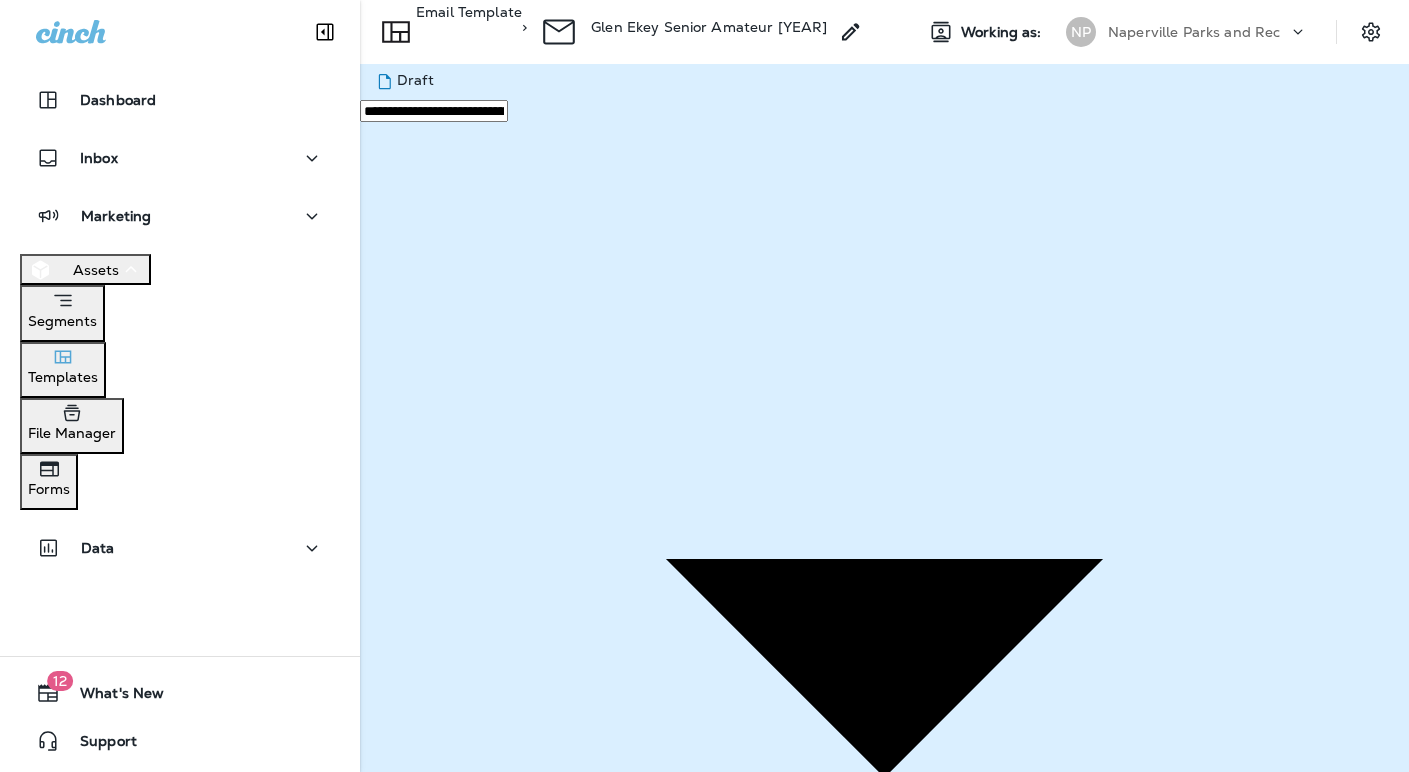 click on "Publish" at bounding box center (625, 1235) 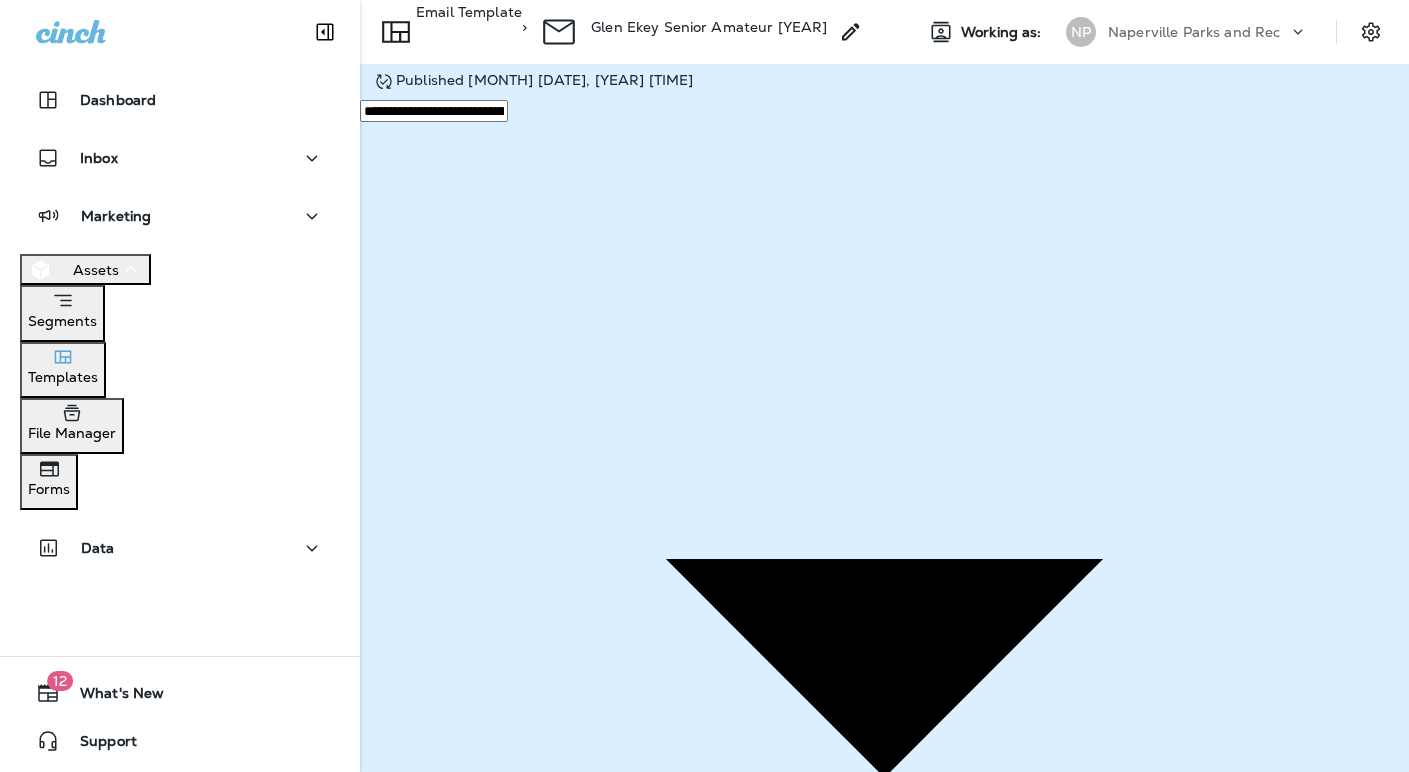 scroll, scrollTop: 0, scrollLeft: 0, axis: both 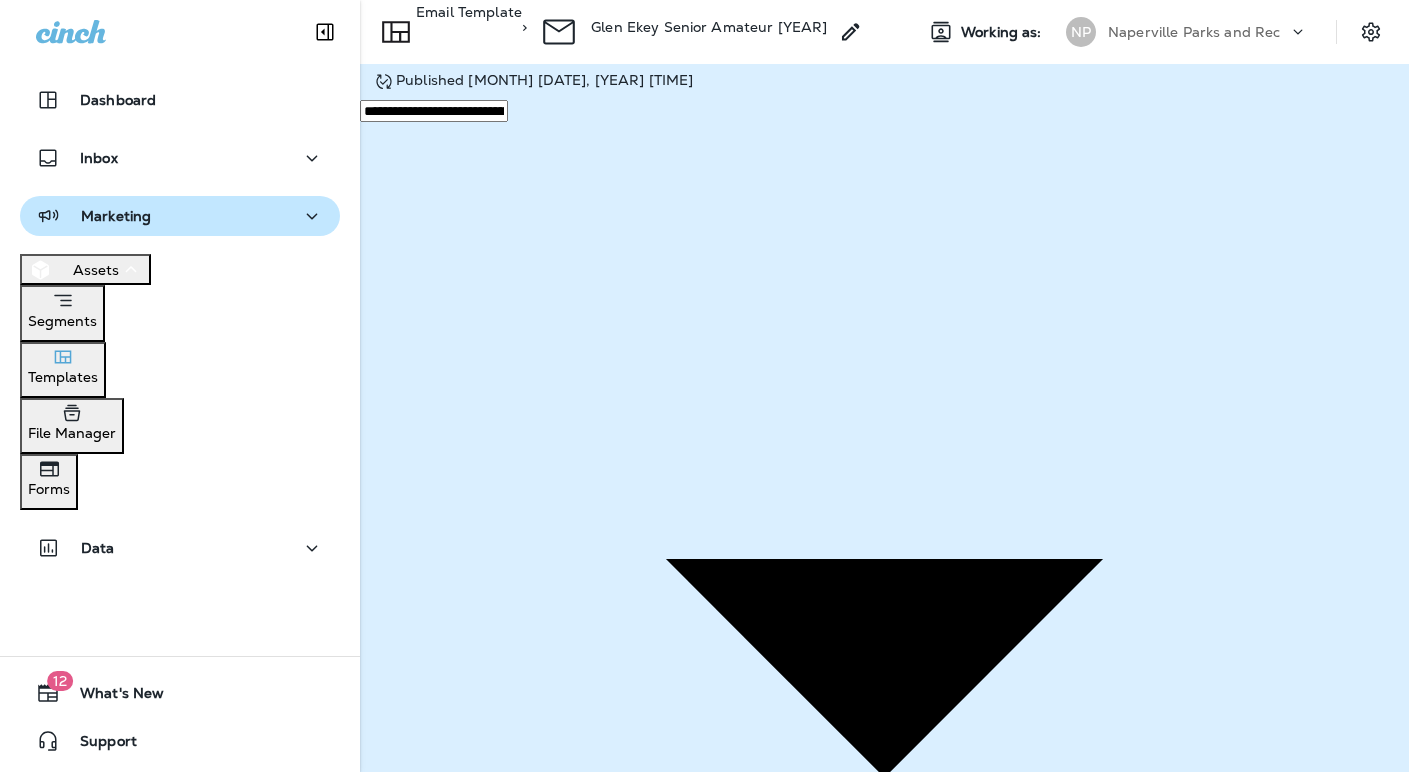 click on "Marketing" at bounding box center [180, 216] 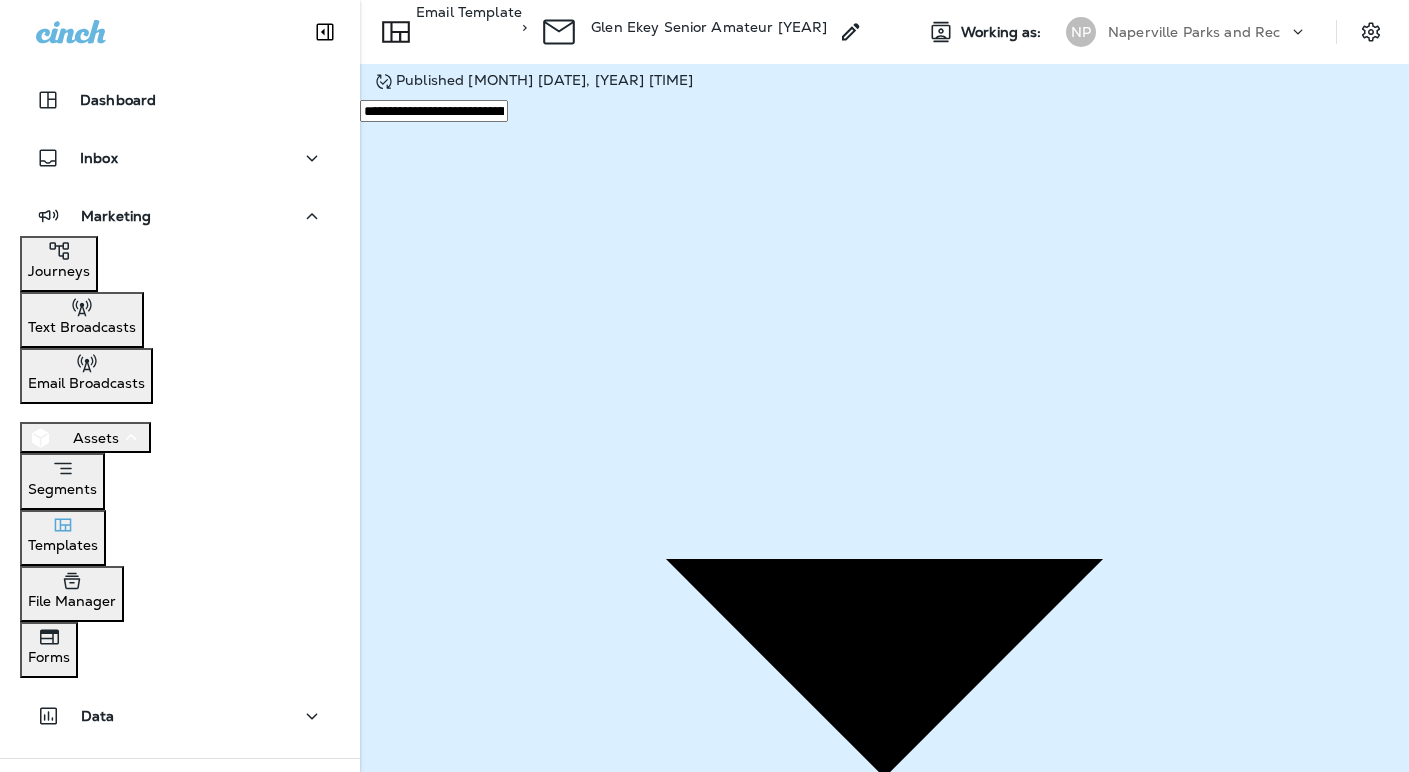 click on "Email Broadcasts" at bounding box center [86, 383] 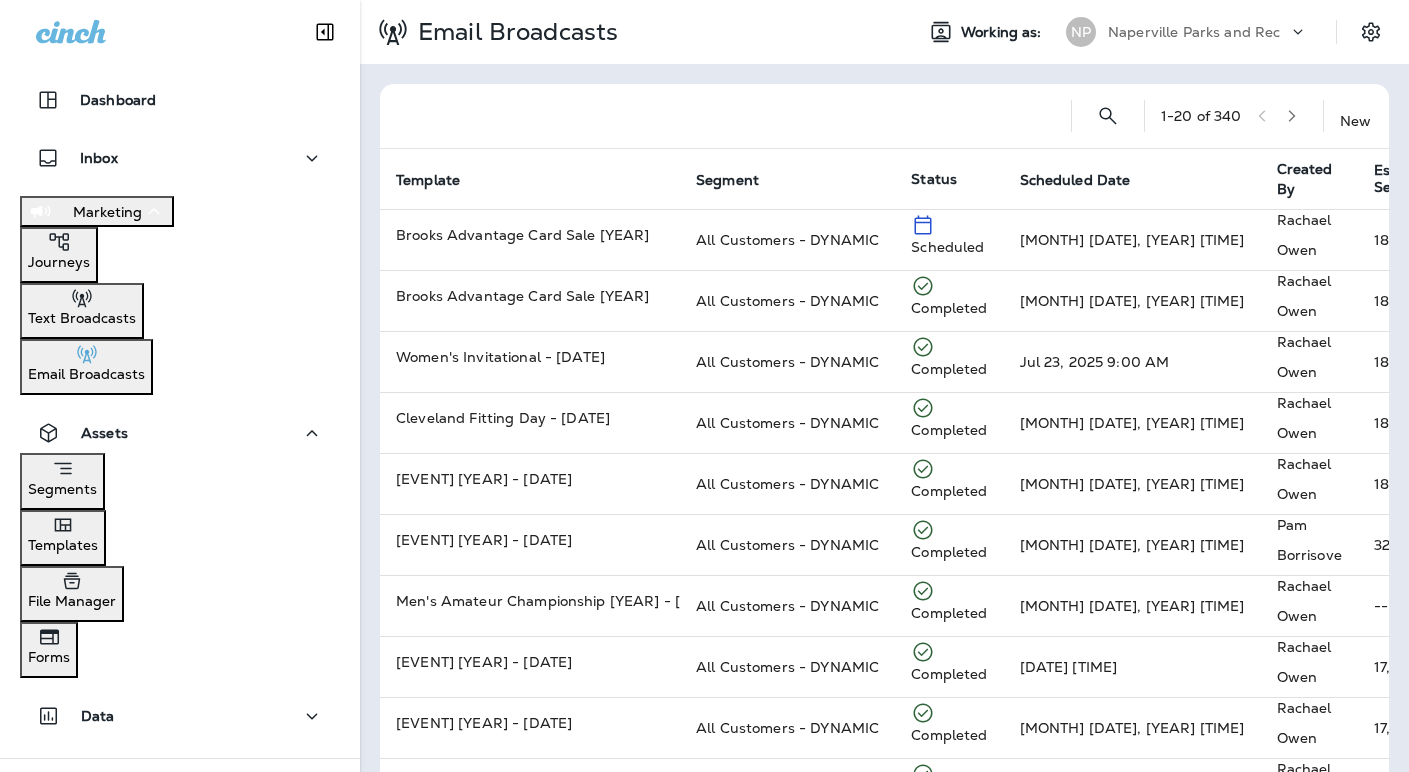 click 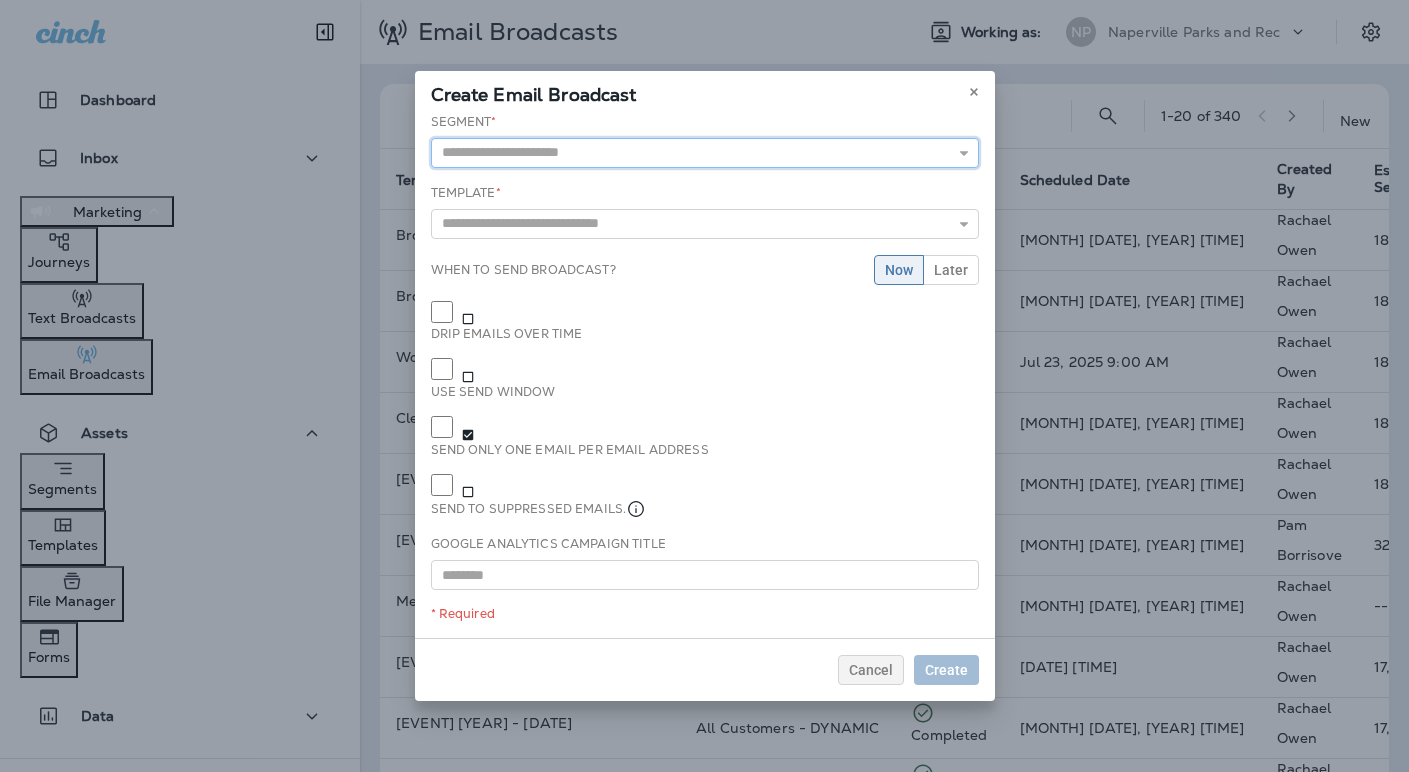 click at bounding box center (705, 153) 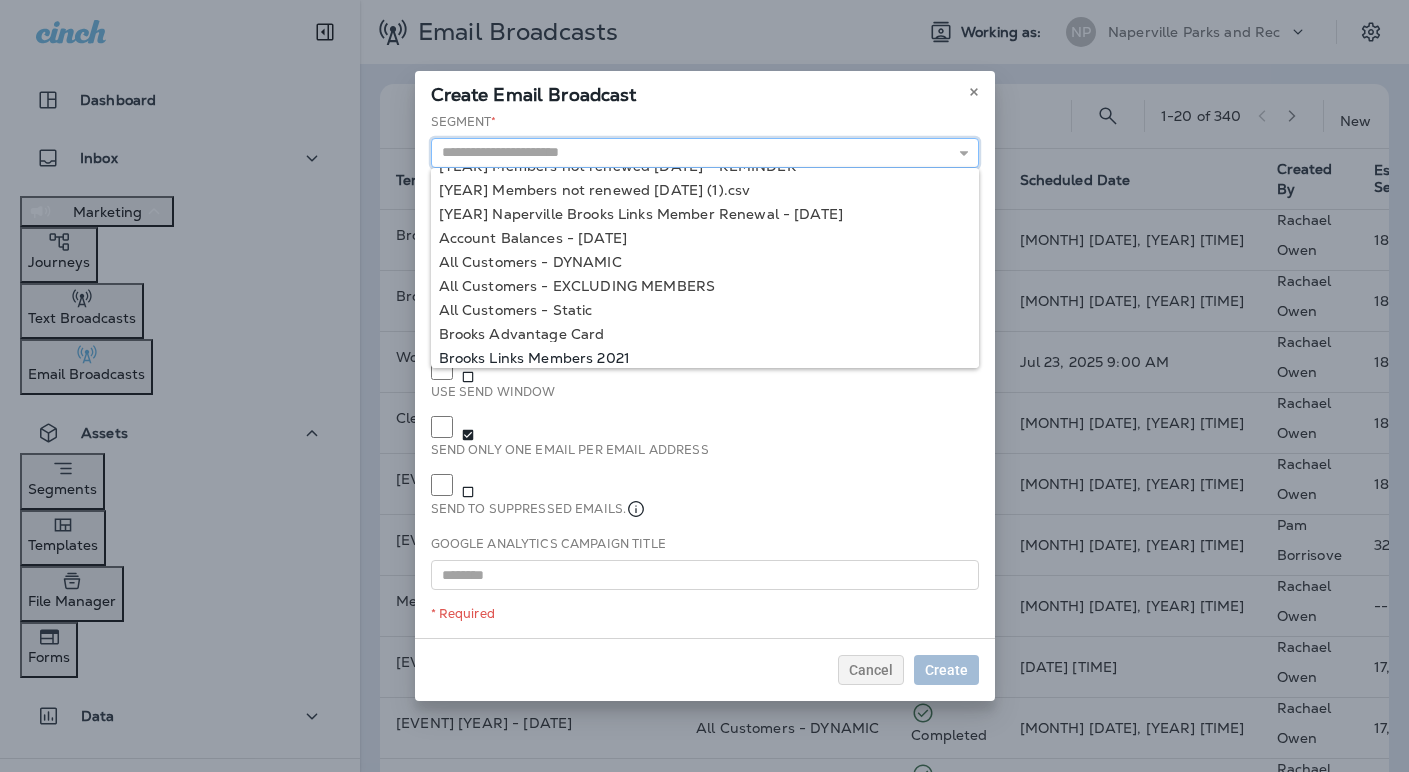scroll, scrollTop: 194, scrollLeft: 0, axis: vertical 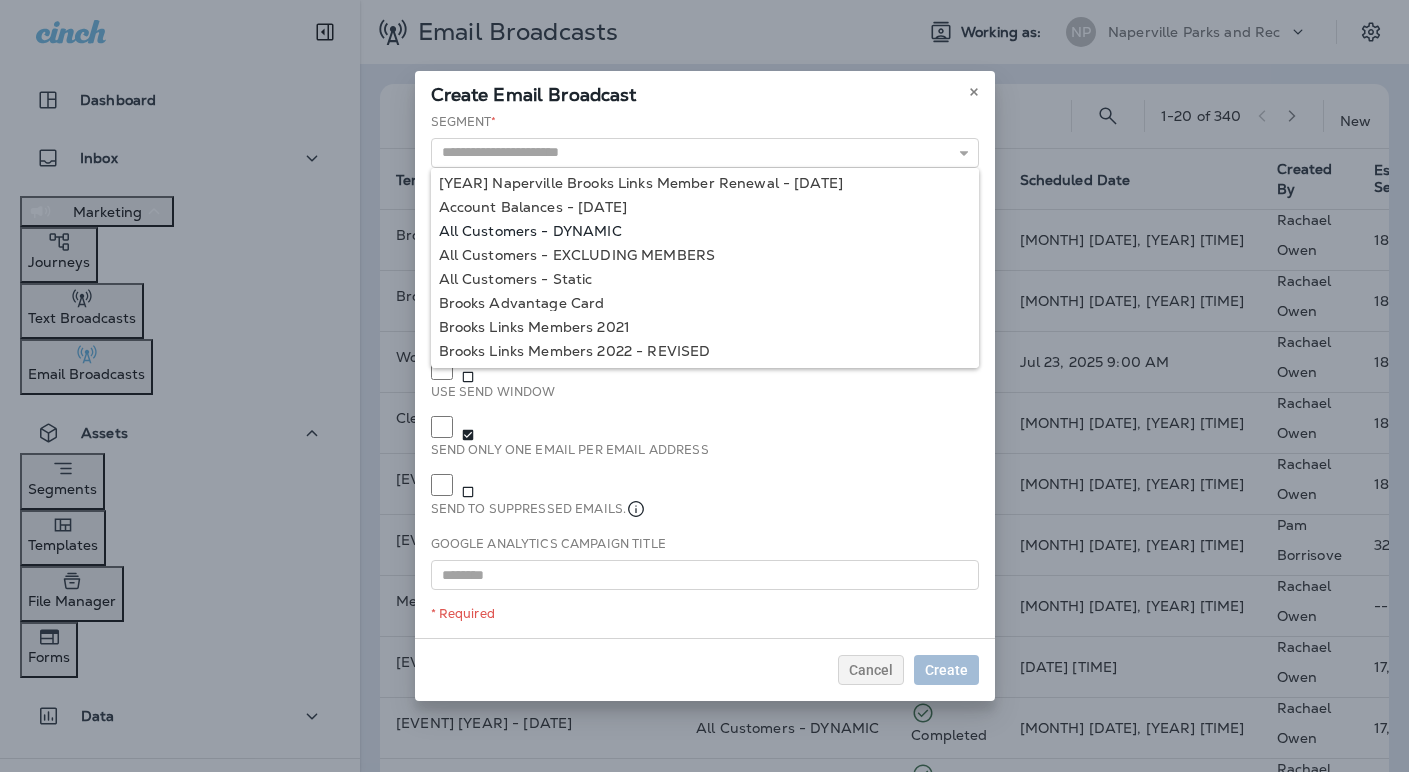 type on "**********" 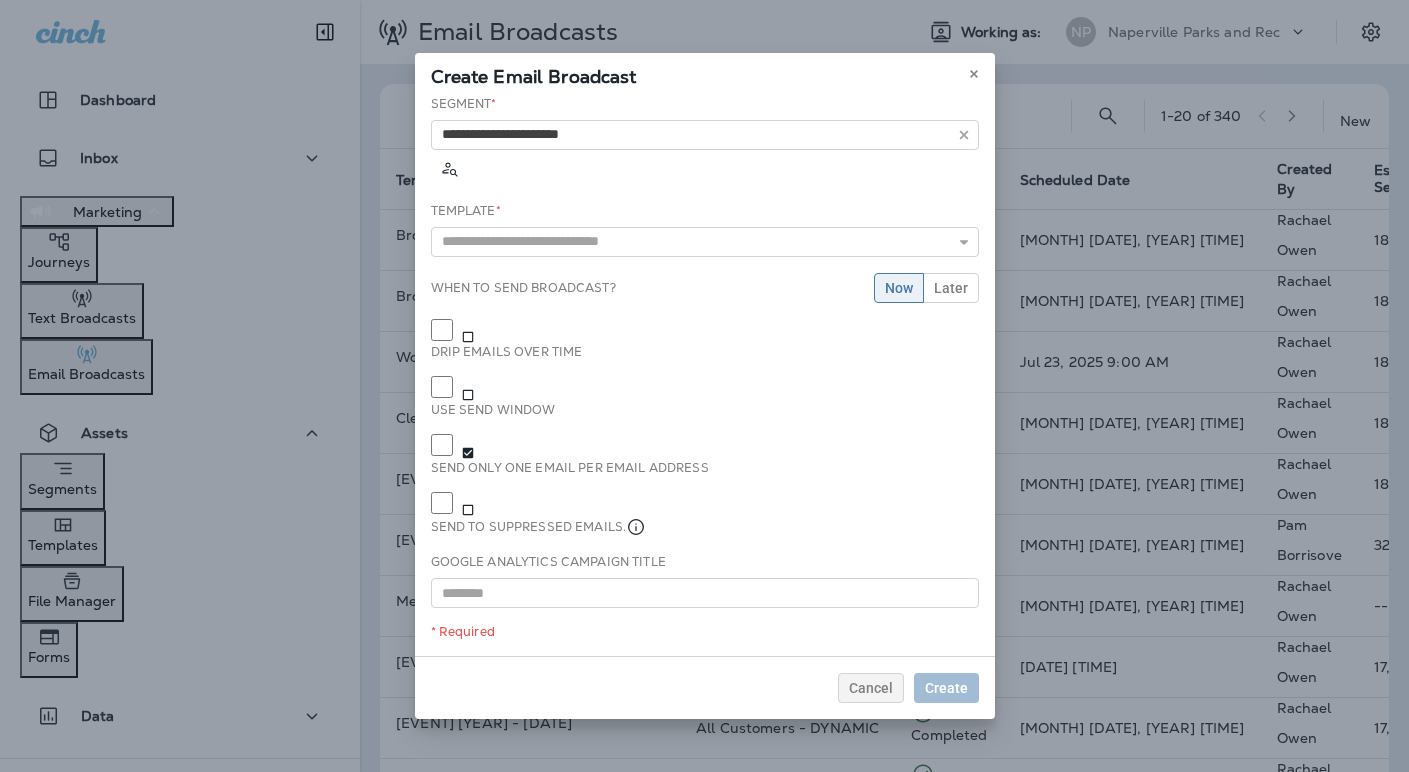 click on "**********" at bounding box center [705, 375] 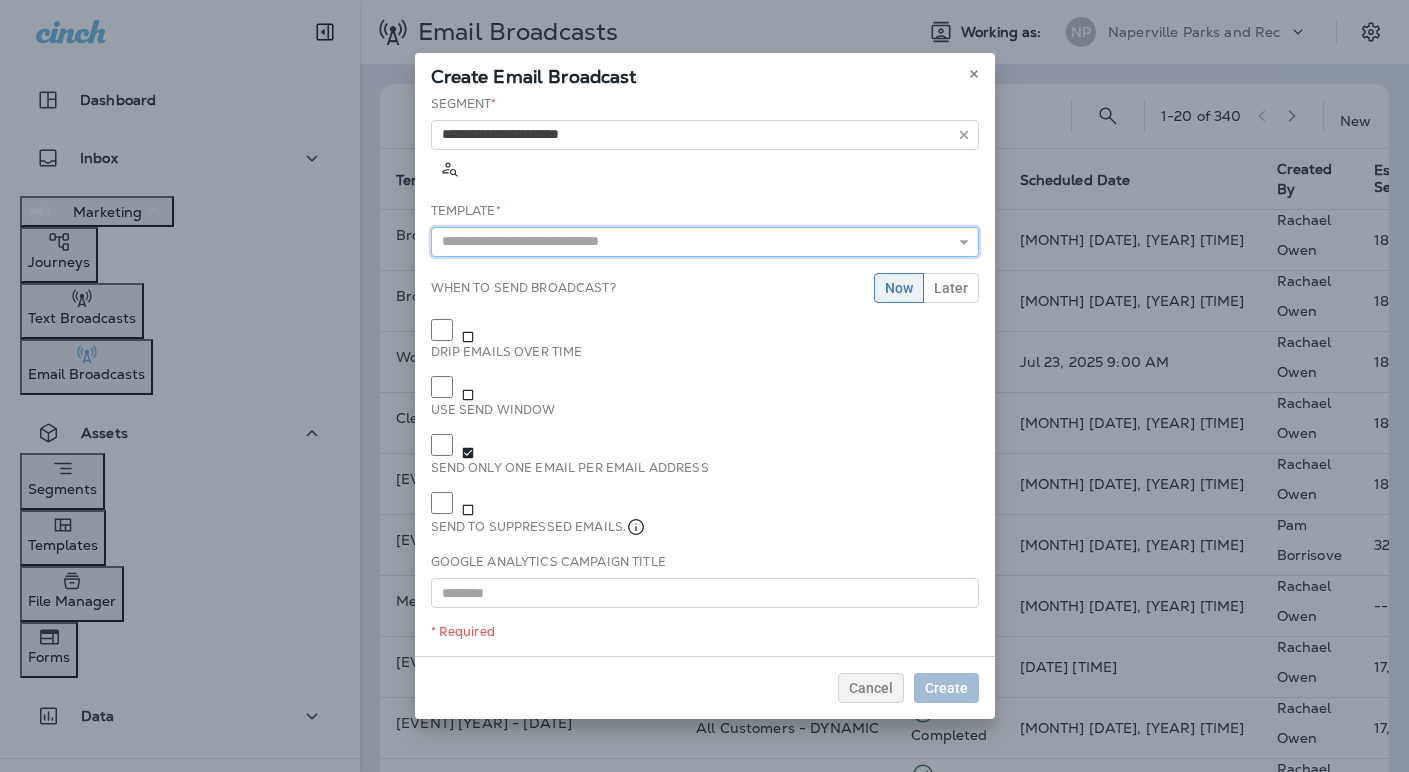 click at bounding box center (705, 242) 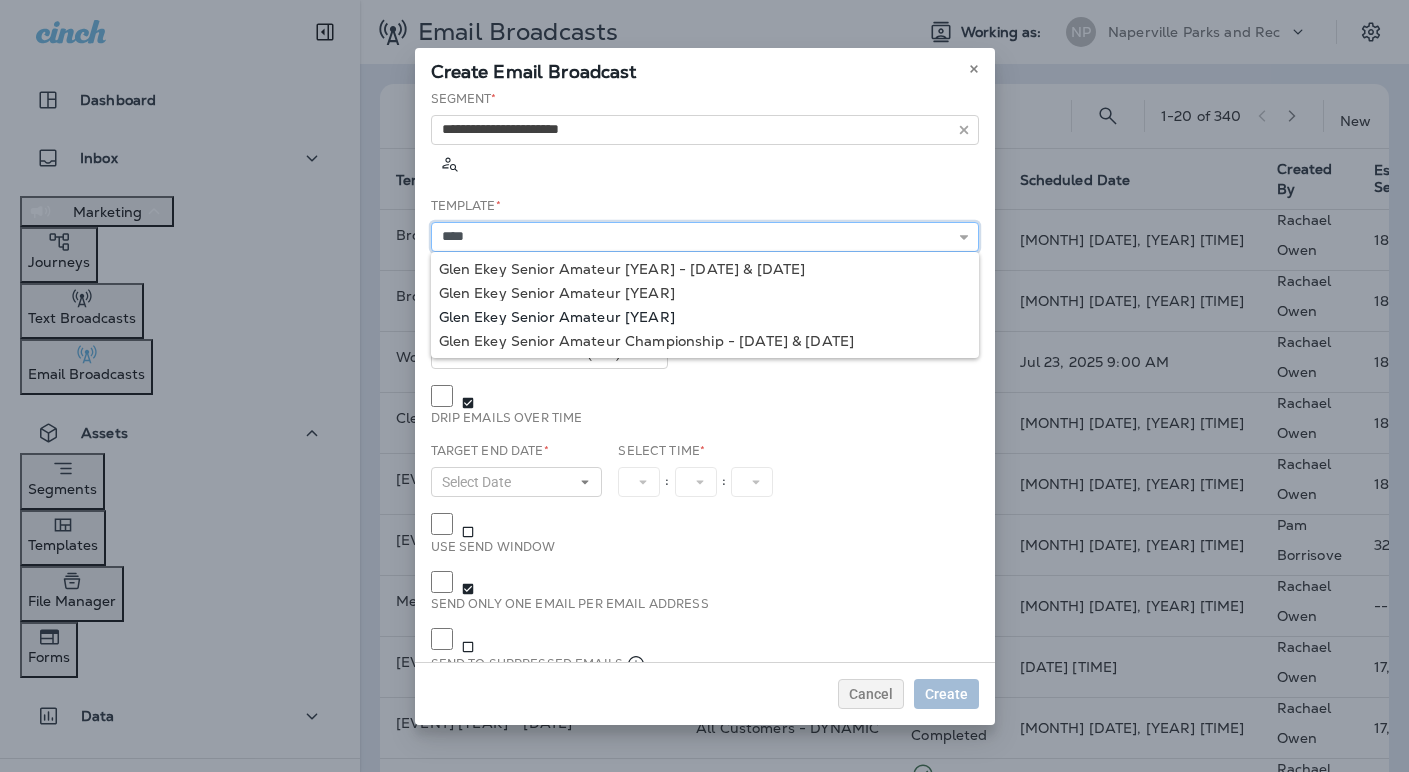 type on "**********" 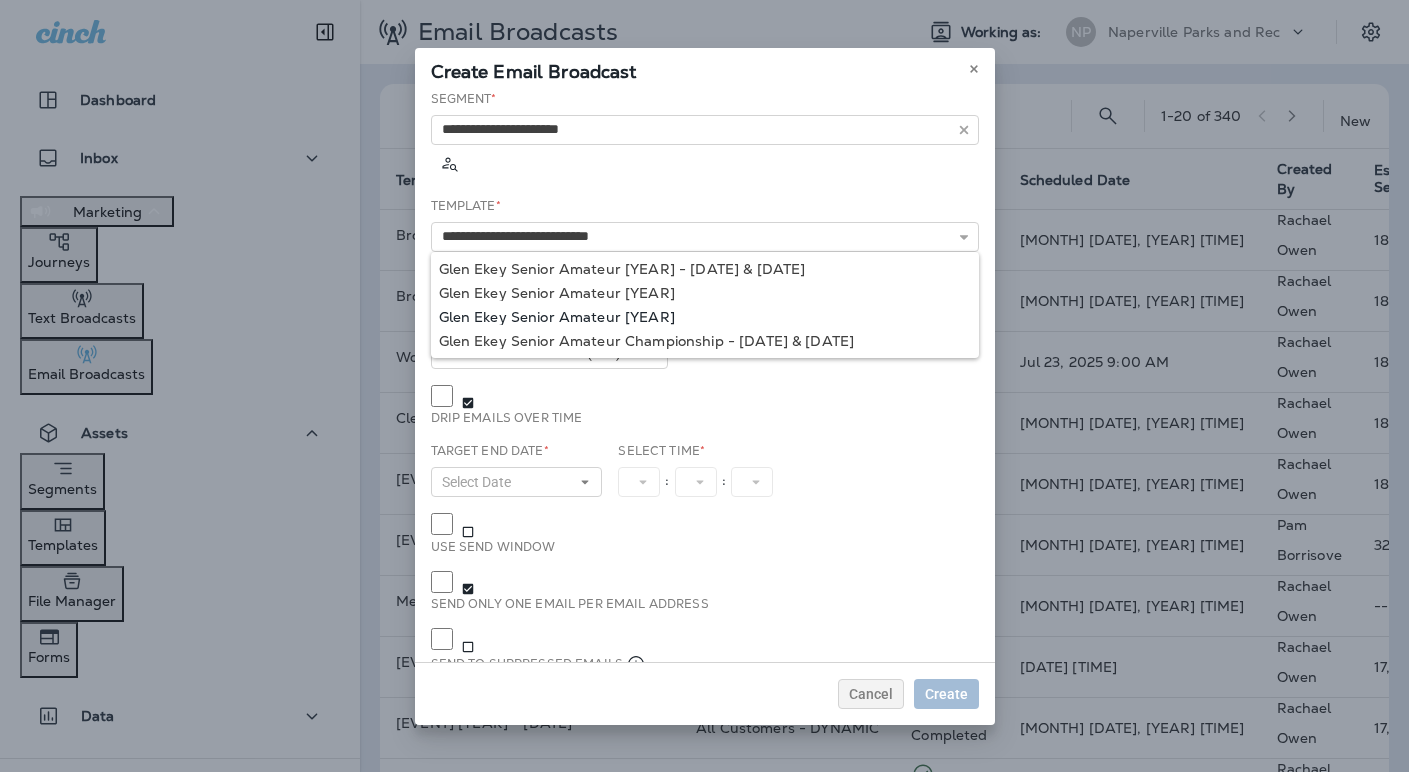 click on "**********" at bounding box center (705, 376) 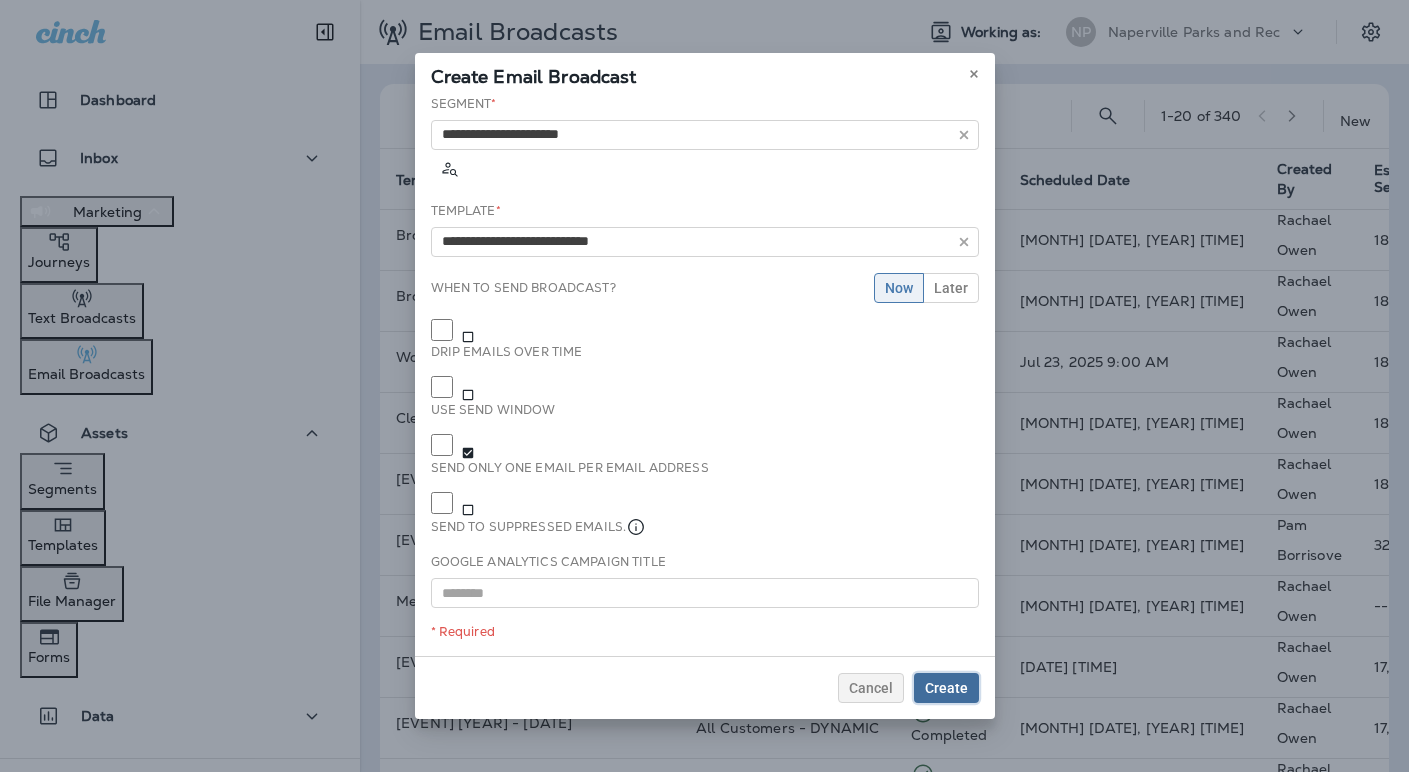 click on "Create" at bounding box center [946, 688] 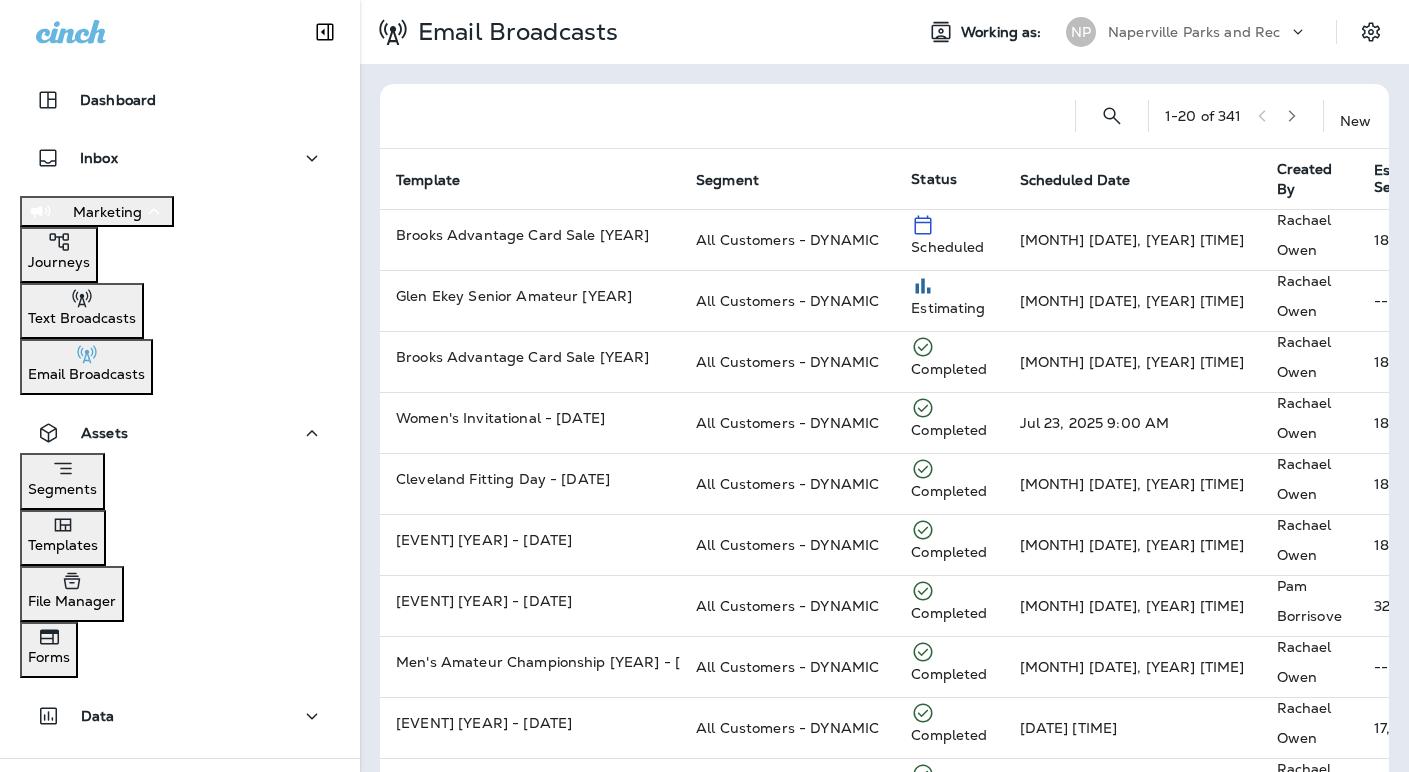 click on "Naperville Parks and Rec" at bounding box center (1194, 32) 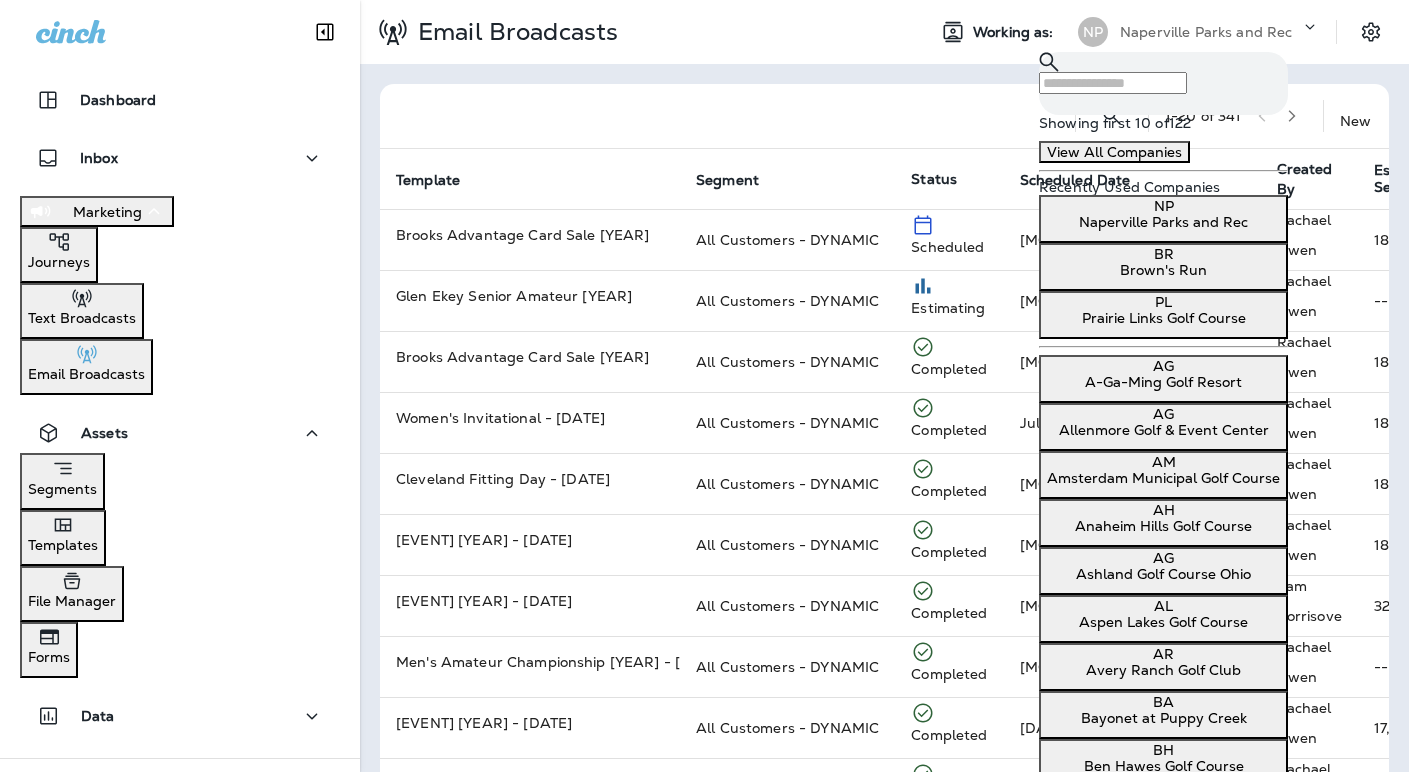 click on "Brown's Run" at bounding box center [1163, 270] 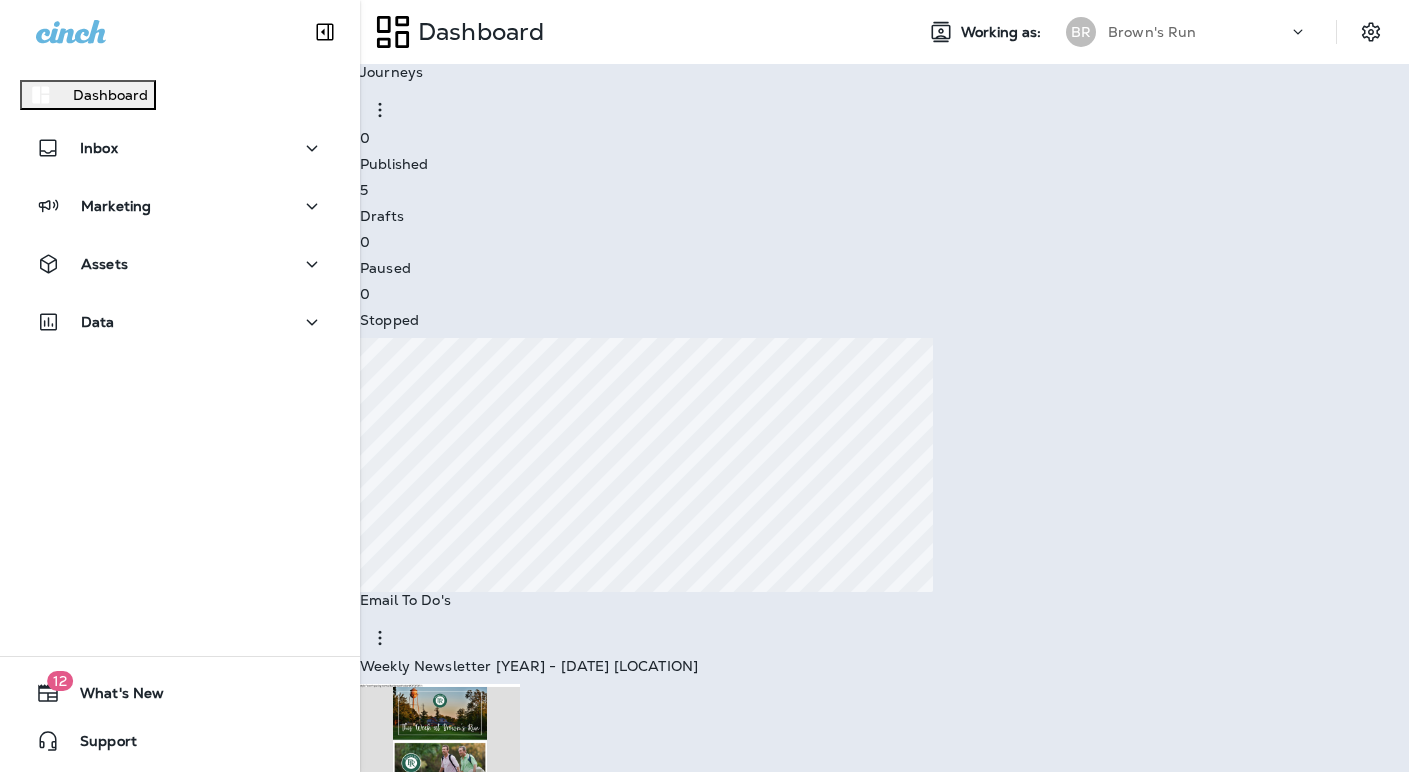 click on "Continue to Dashboard" at bounding box center [87, 95] 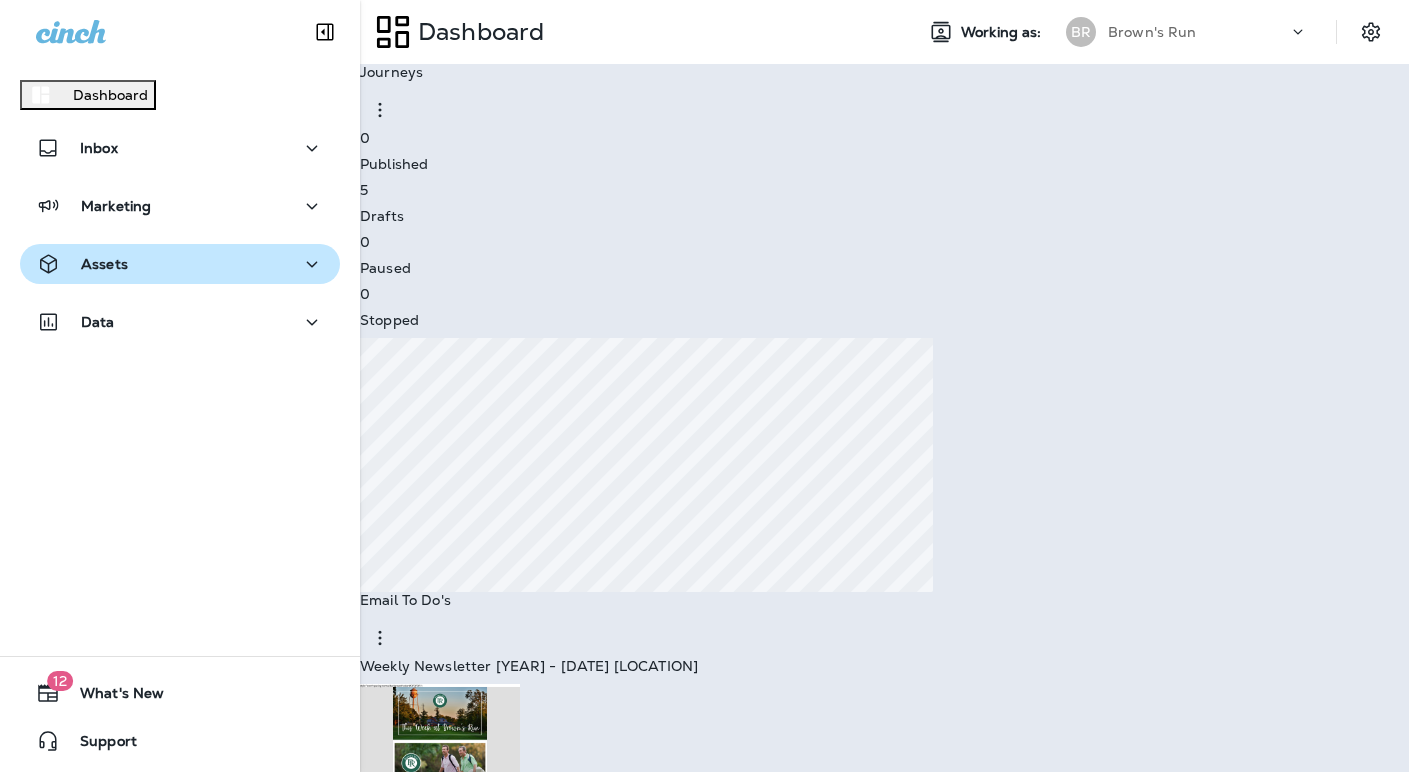click on "Assets" at bounding box center [180, 264] 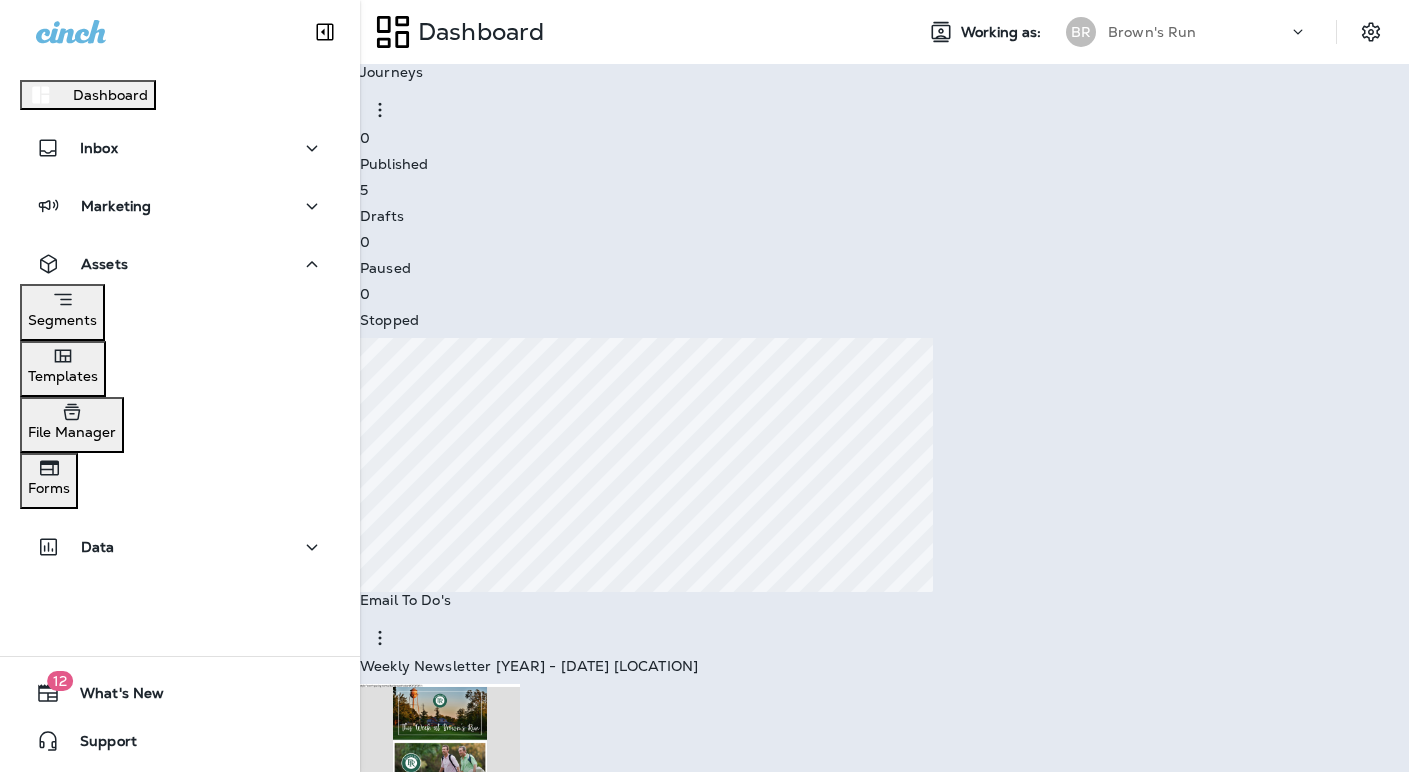 click on "Templates" at bounding box center (63, 376) 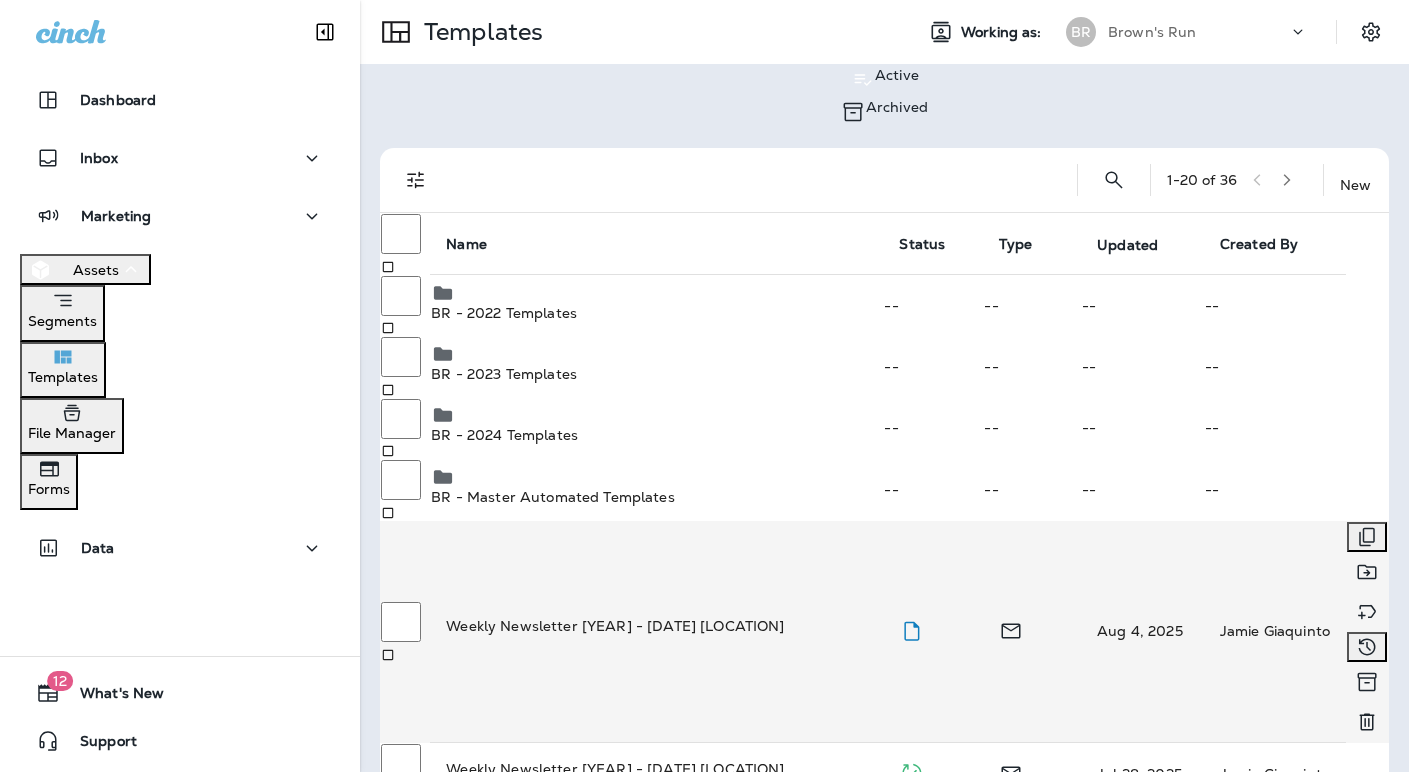 click on "Weekly Newsletter [YEAR] - [DATE] [LOCATION]" at bounding box center [656, 626] 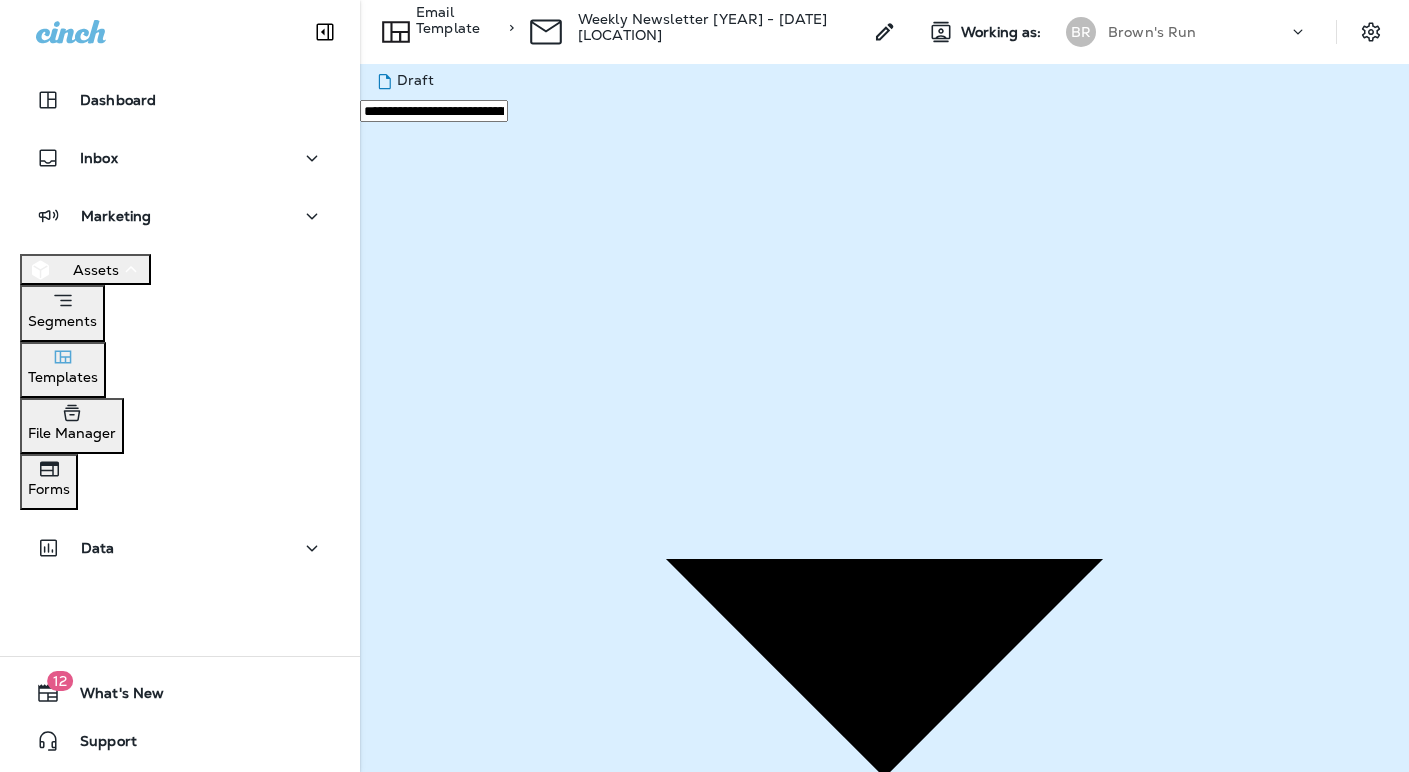 click 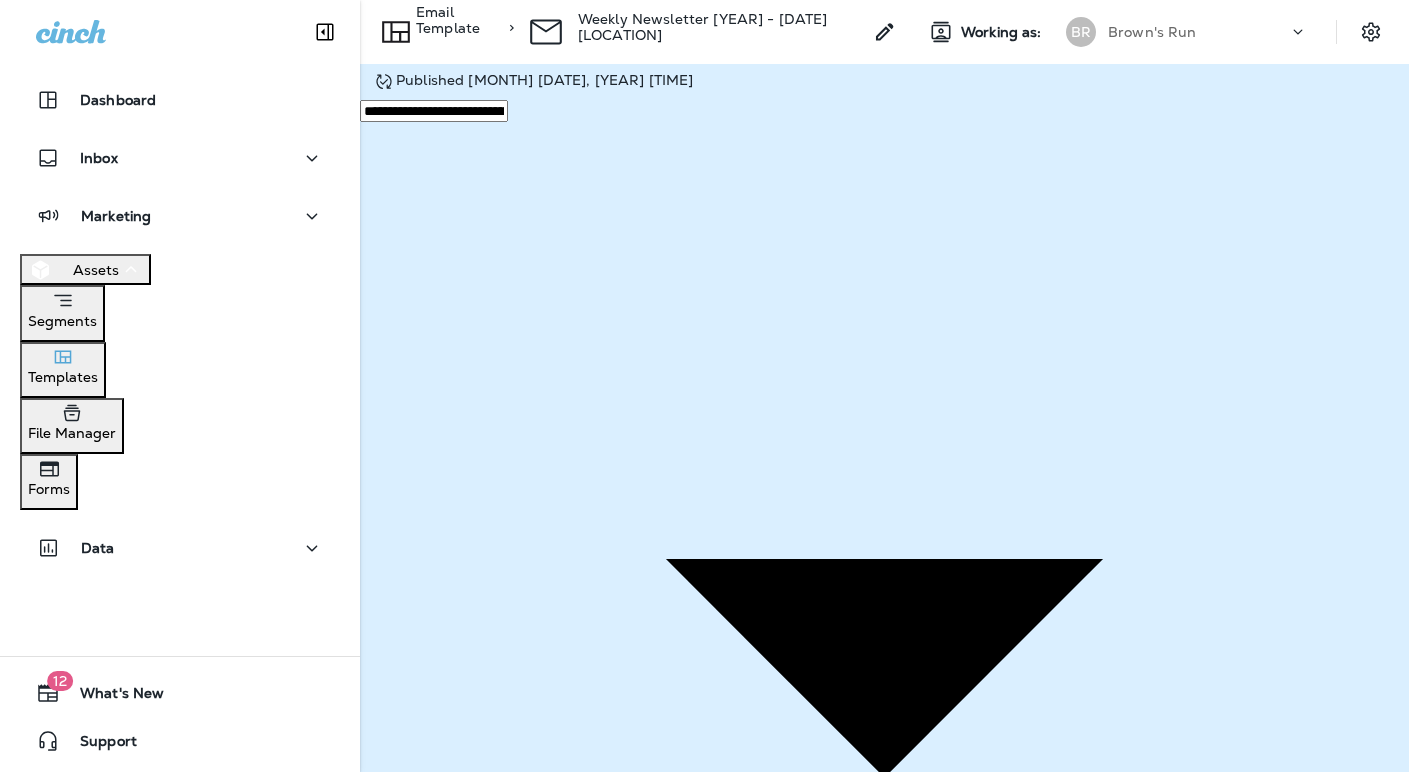 scroll, scrollTop: 0, scrollLeft: 0, axis: both 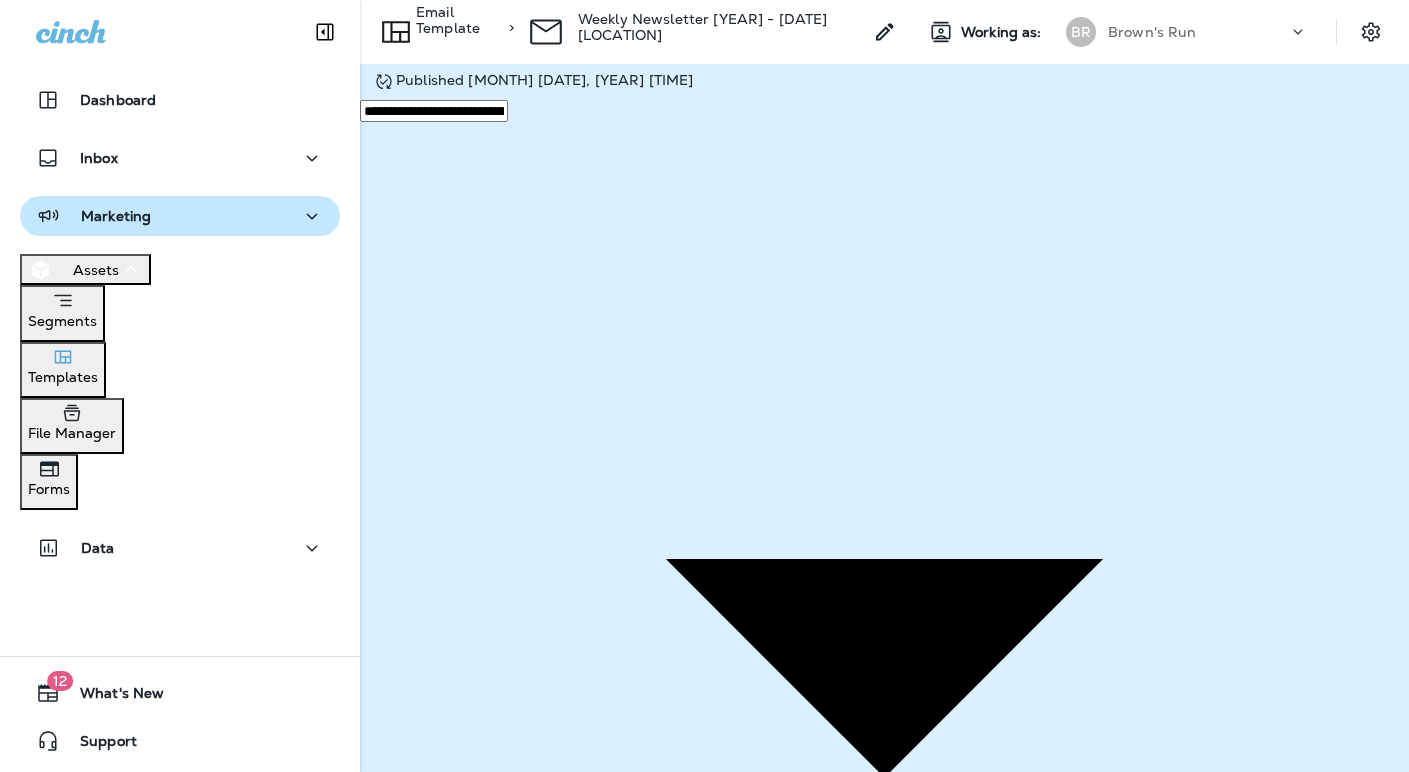 click on "Marketing" at bounding box center (180, 216) 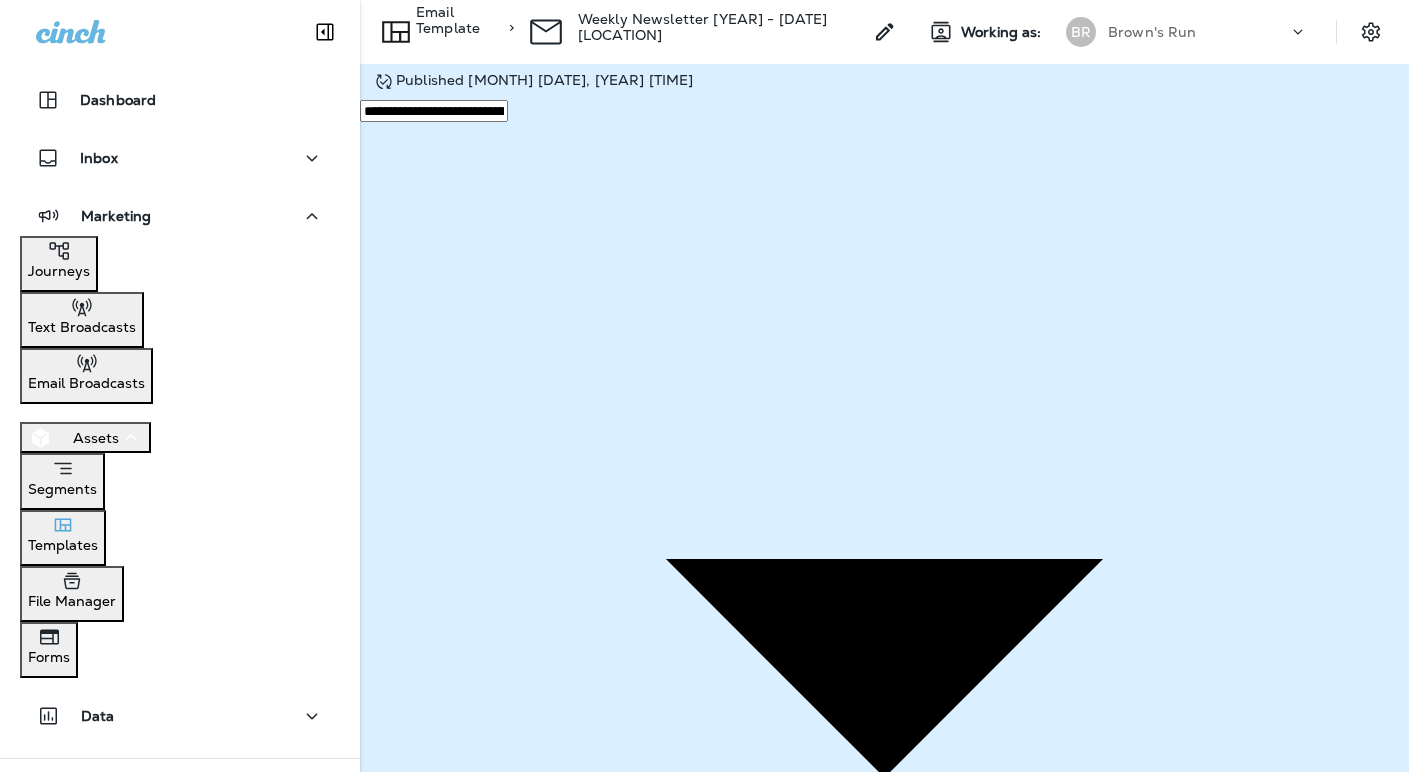 click on "Email Broadcasts" at bounding box center (86, 383) 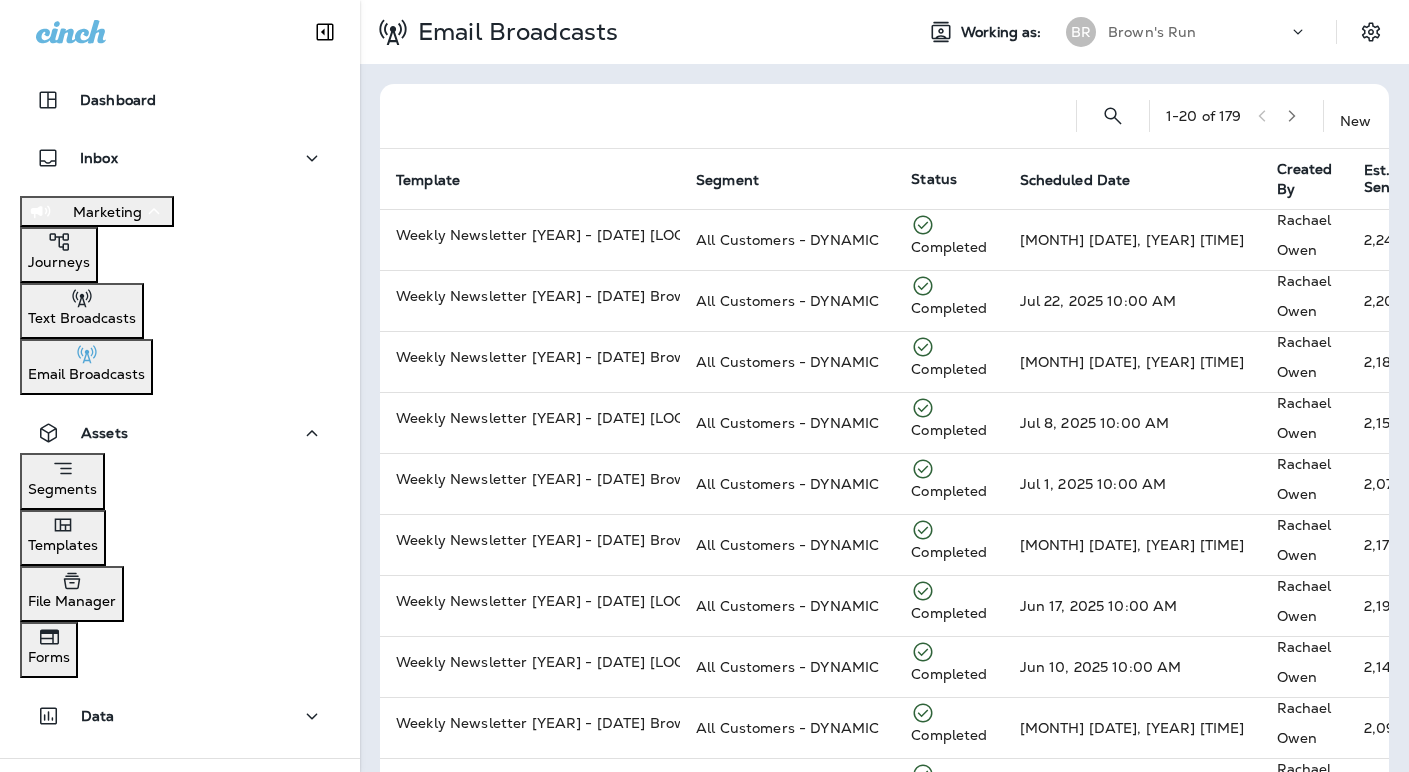 click on "New" at bounding box center (1355, 111) 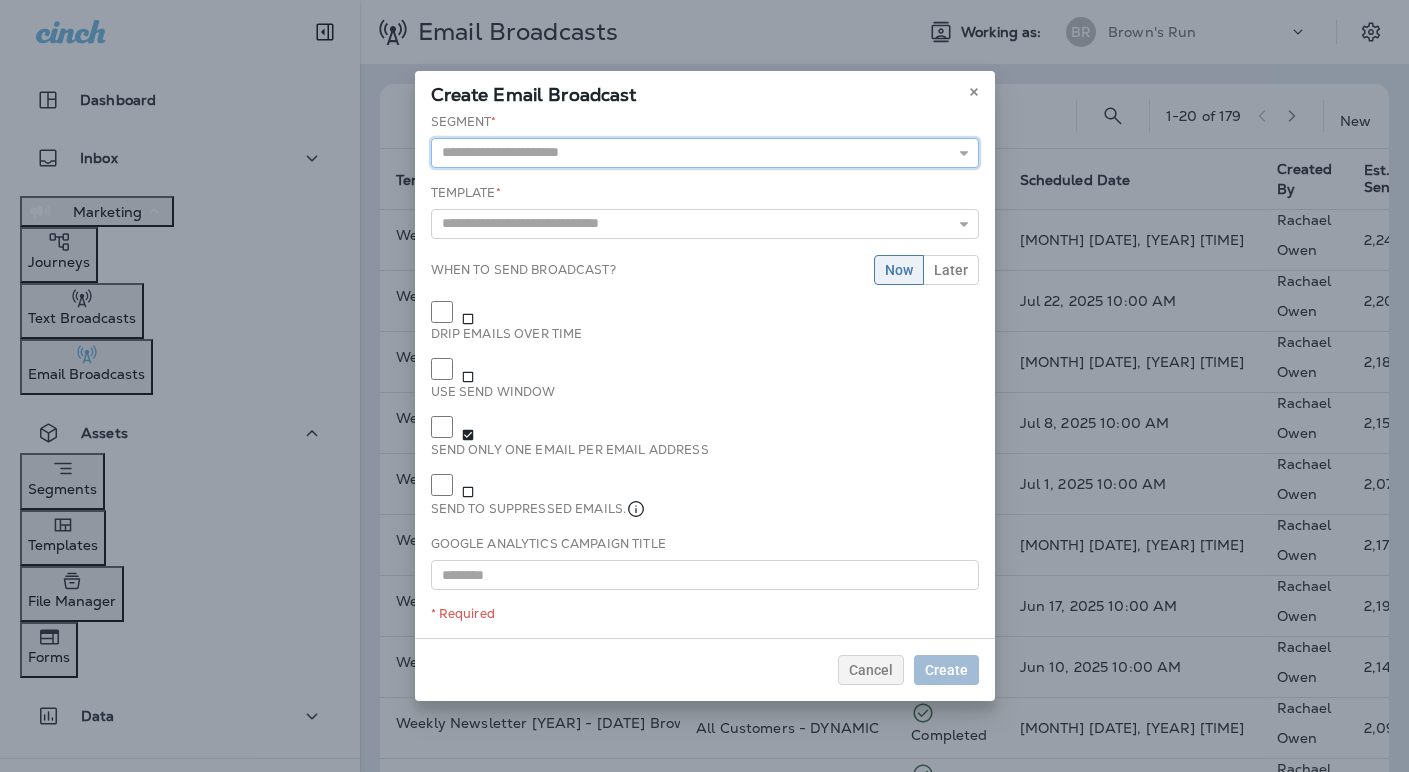 click at bounding box center [705, 153] 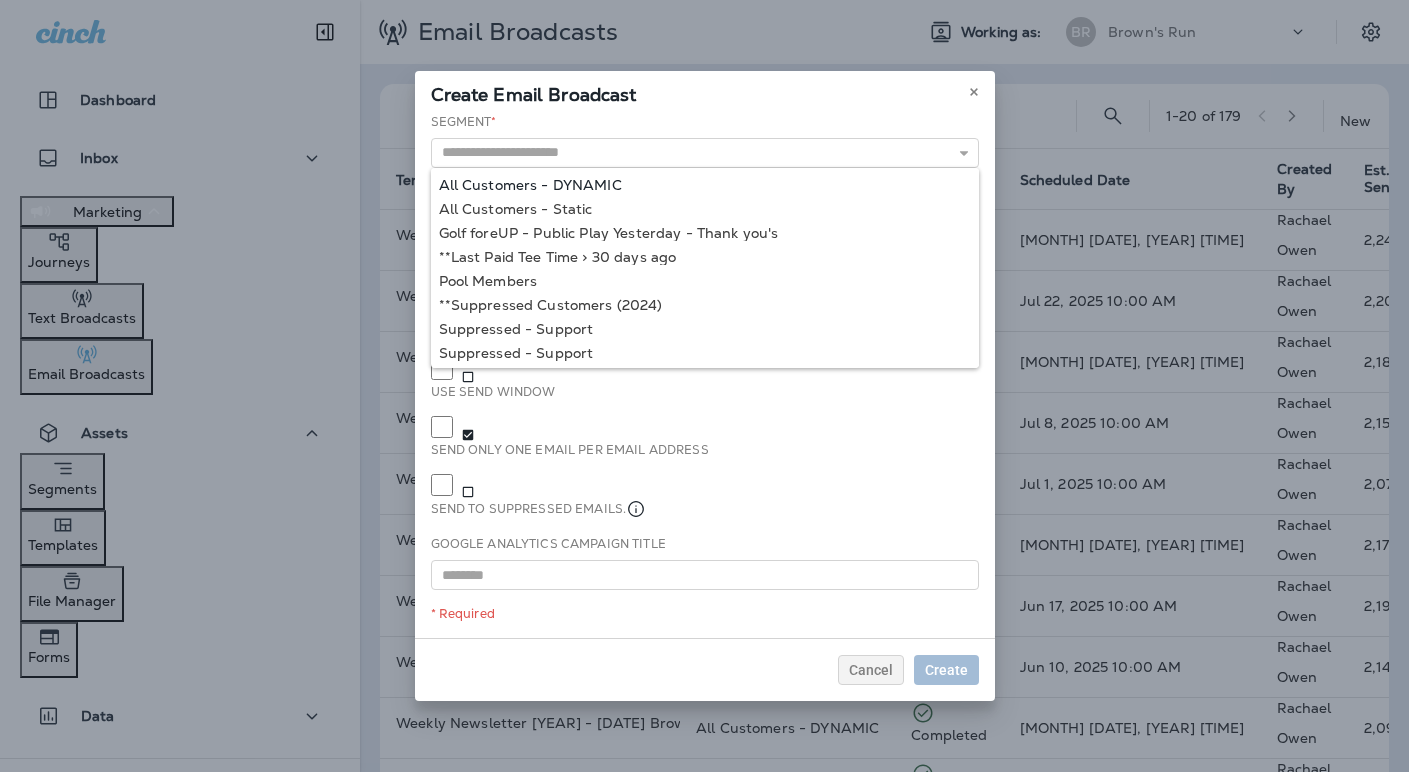 type on "**********" 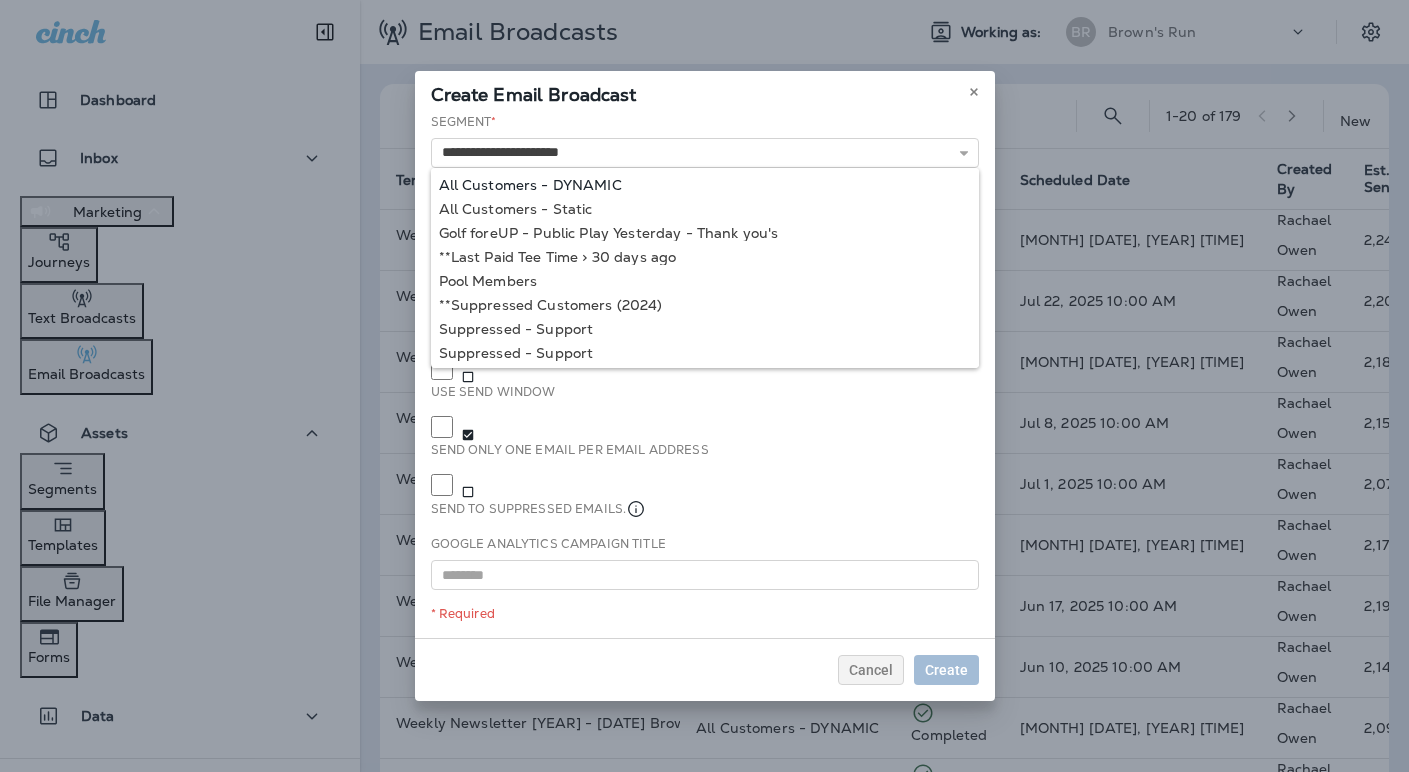 click on "**********" at bounding box center [705, 375] 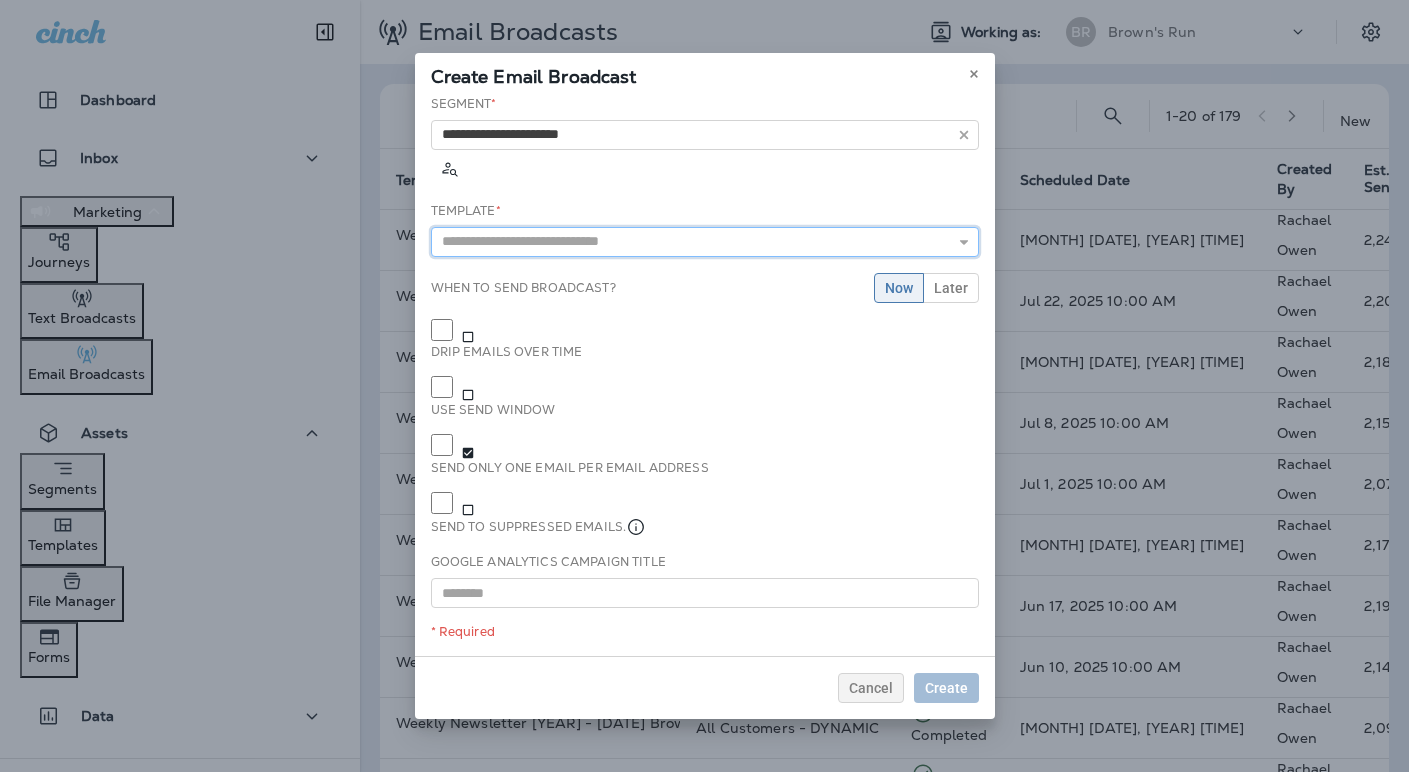 click at bounding box center (705, 242) 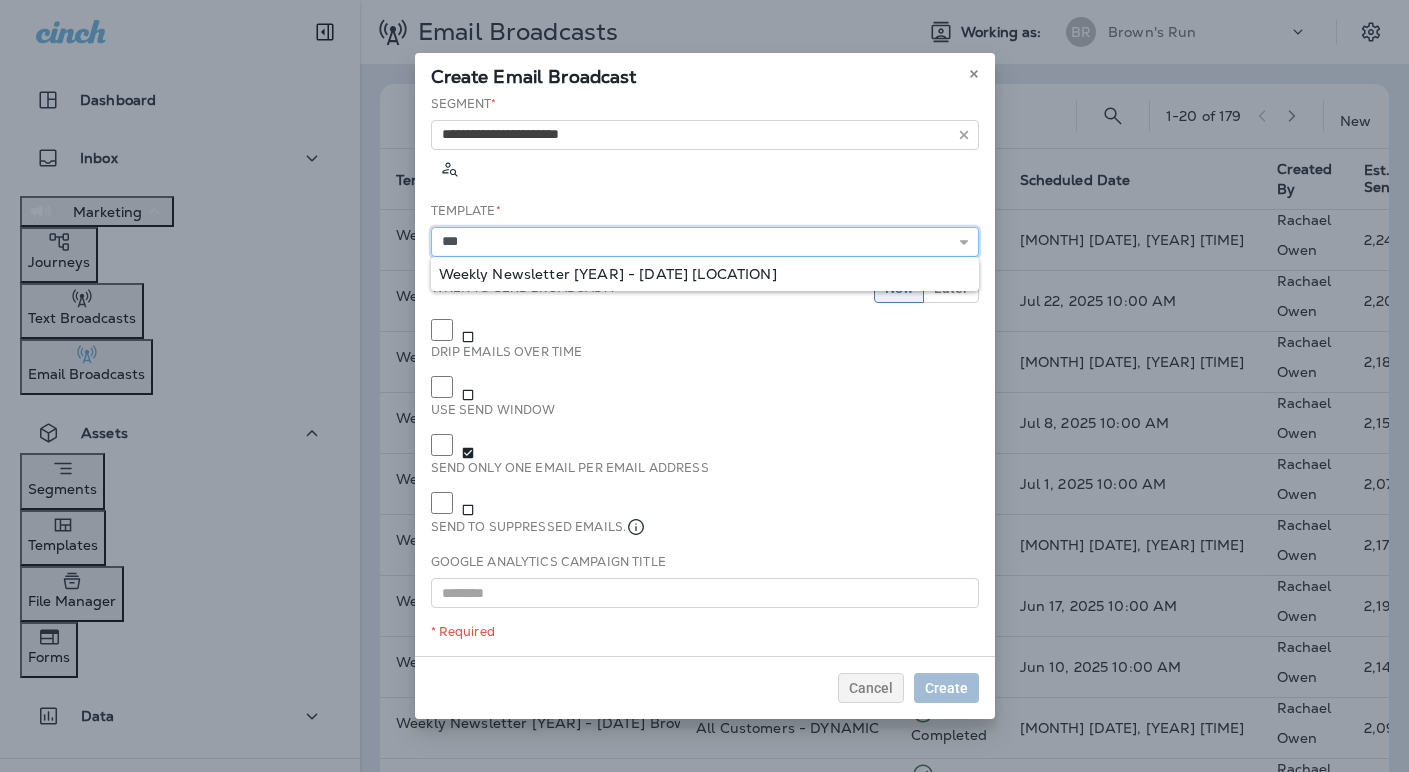 type on "**********" 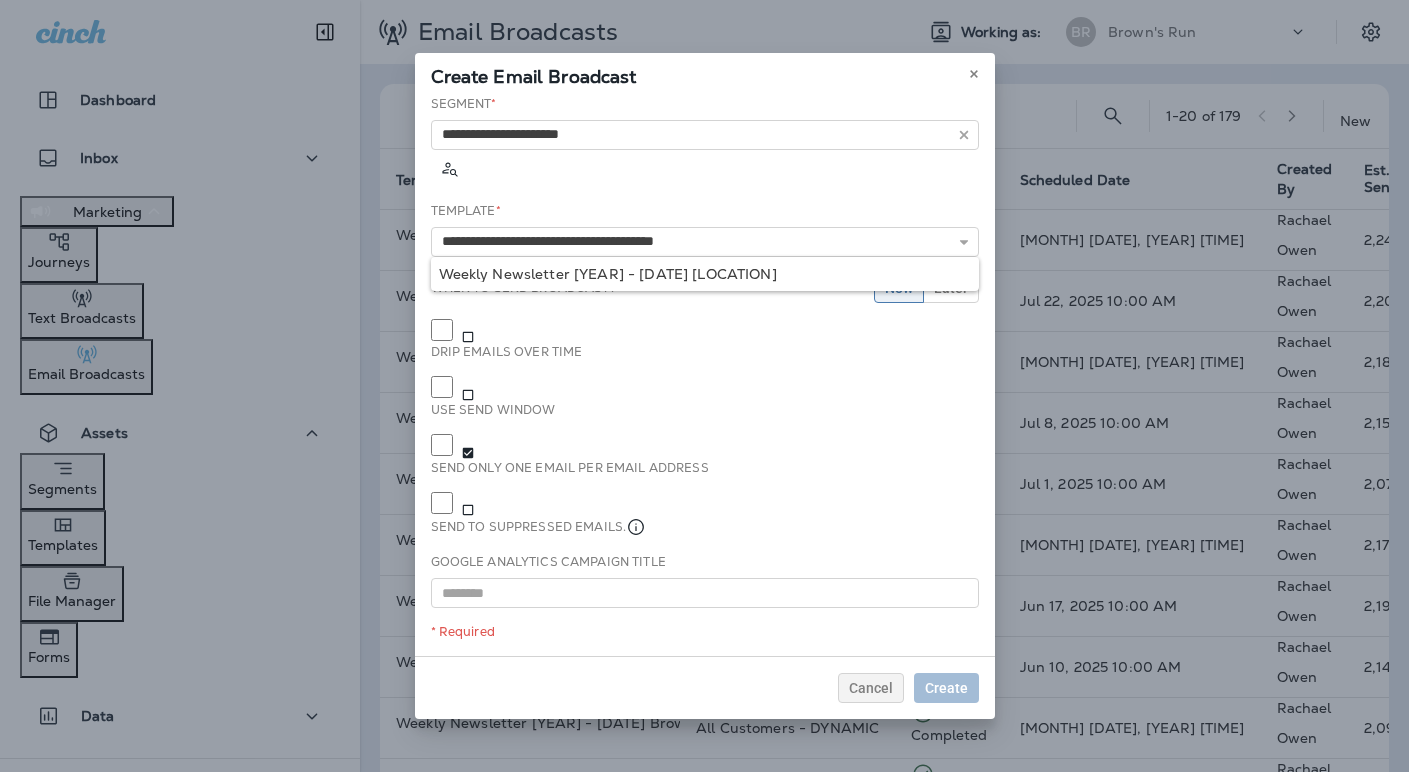 click on "**********" at bounding box center (705, 375) 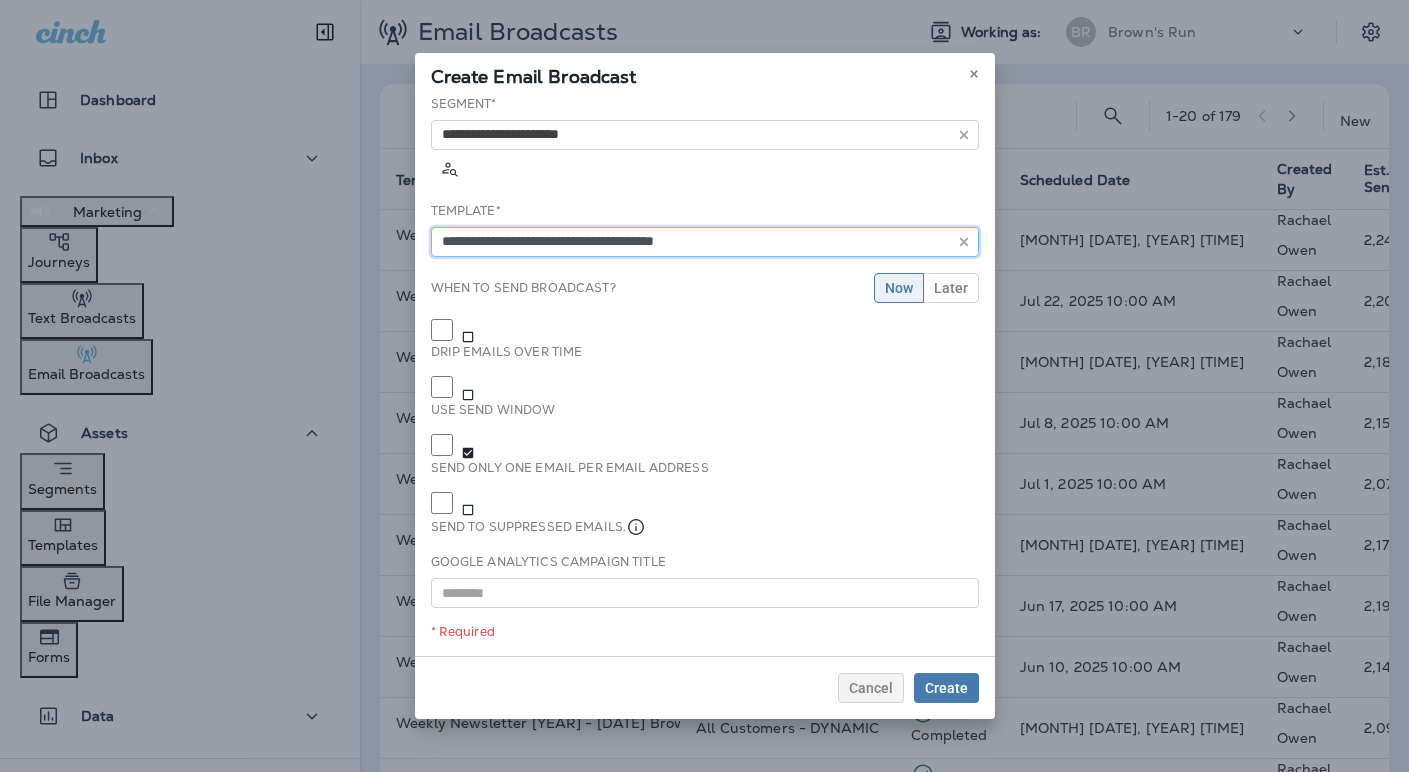 click on "**********" at bounding box center [705, 242] 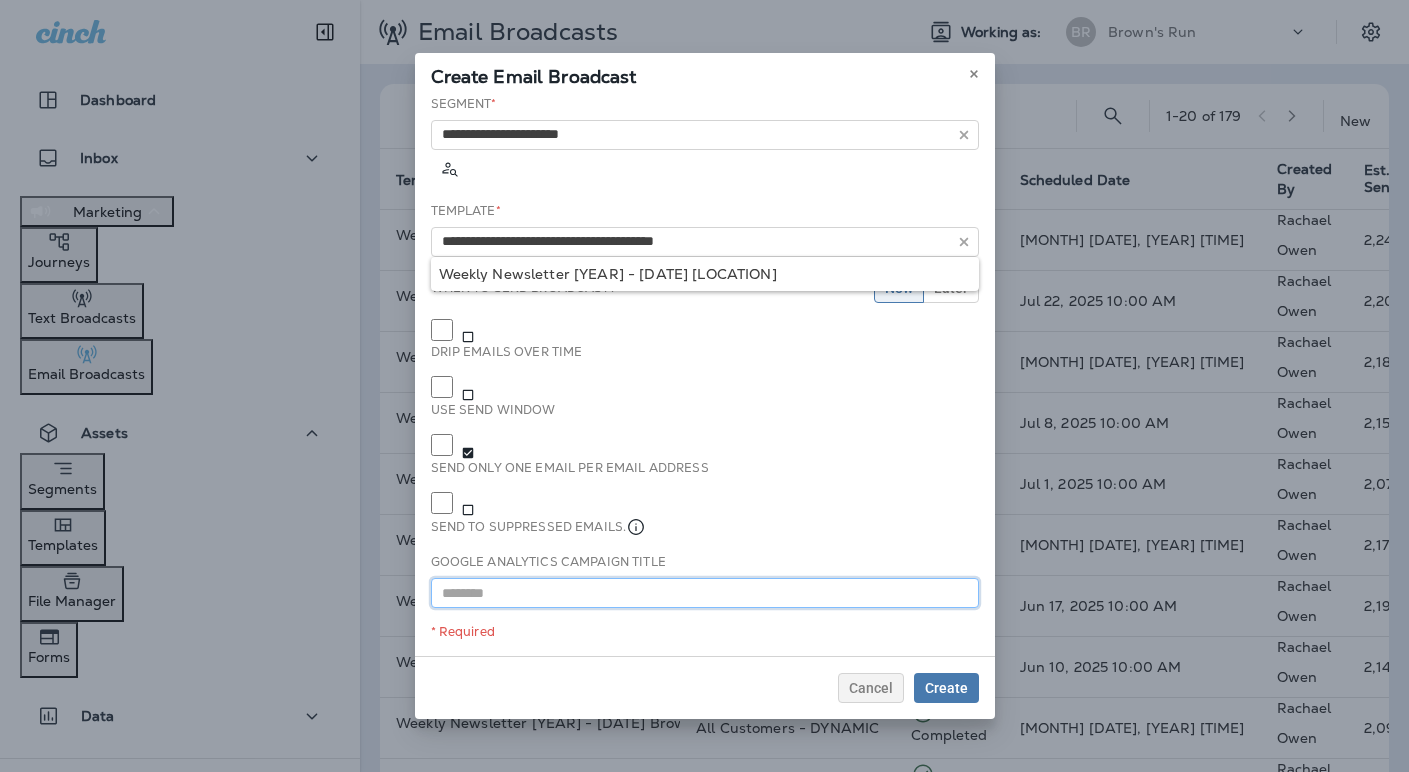 click at bounding box center [705, 593] 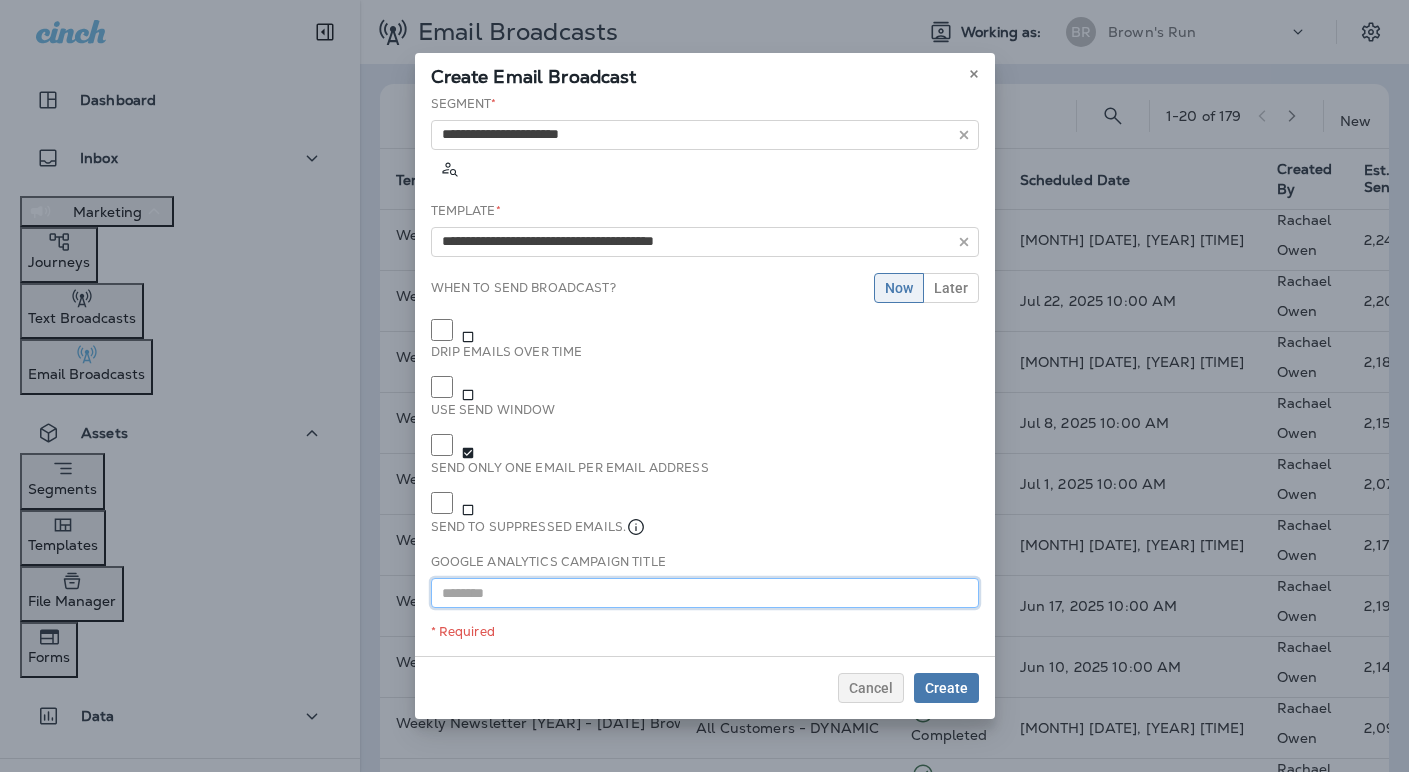 paste on "**********" 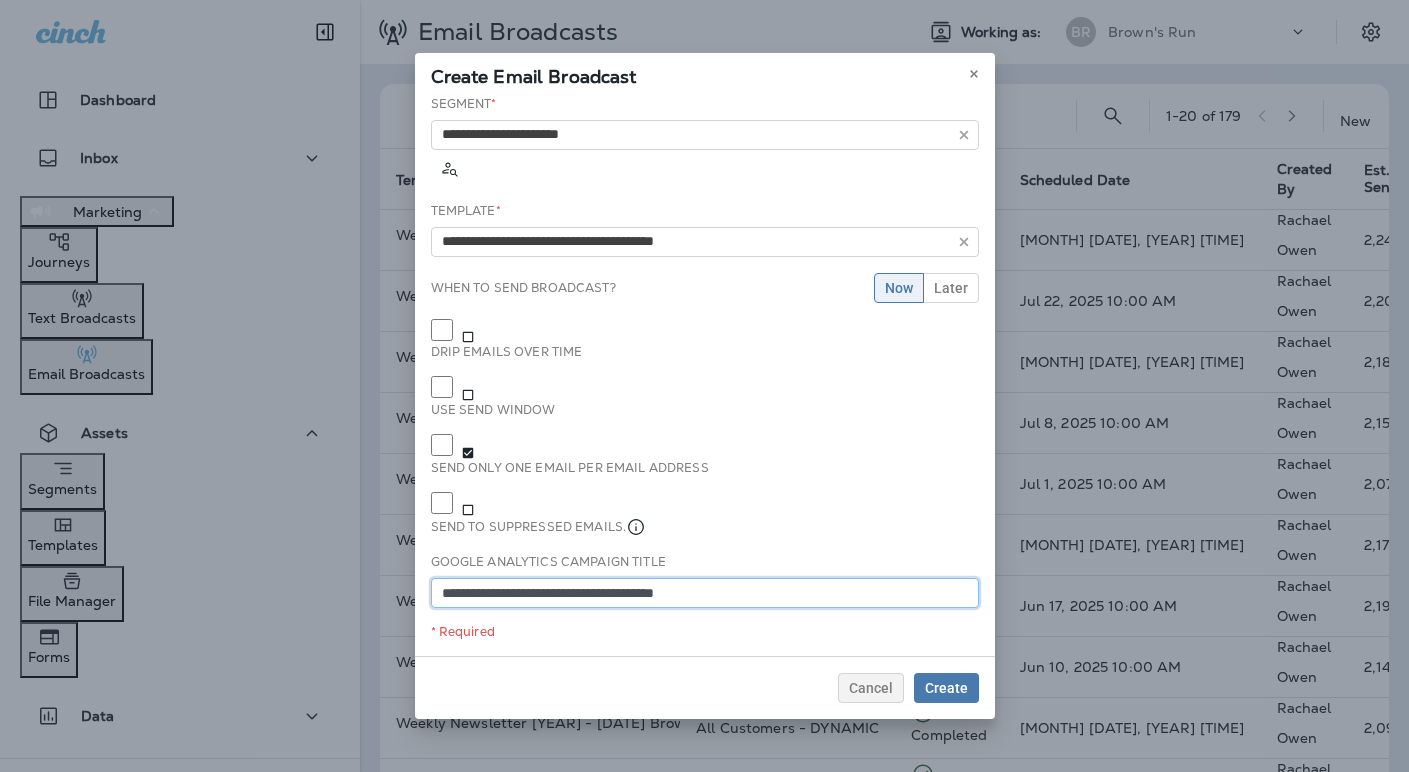 click on "**********" at bounding box center (705, 593) 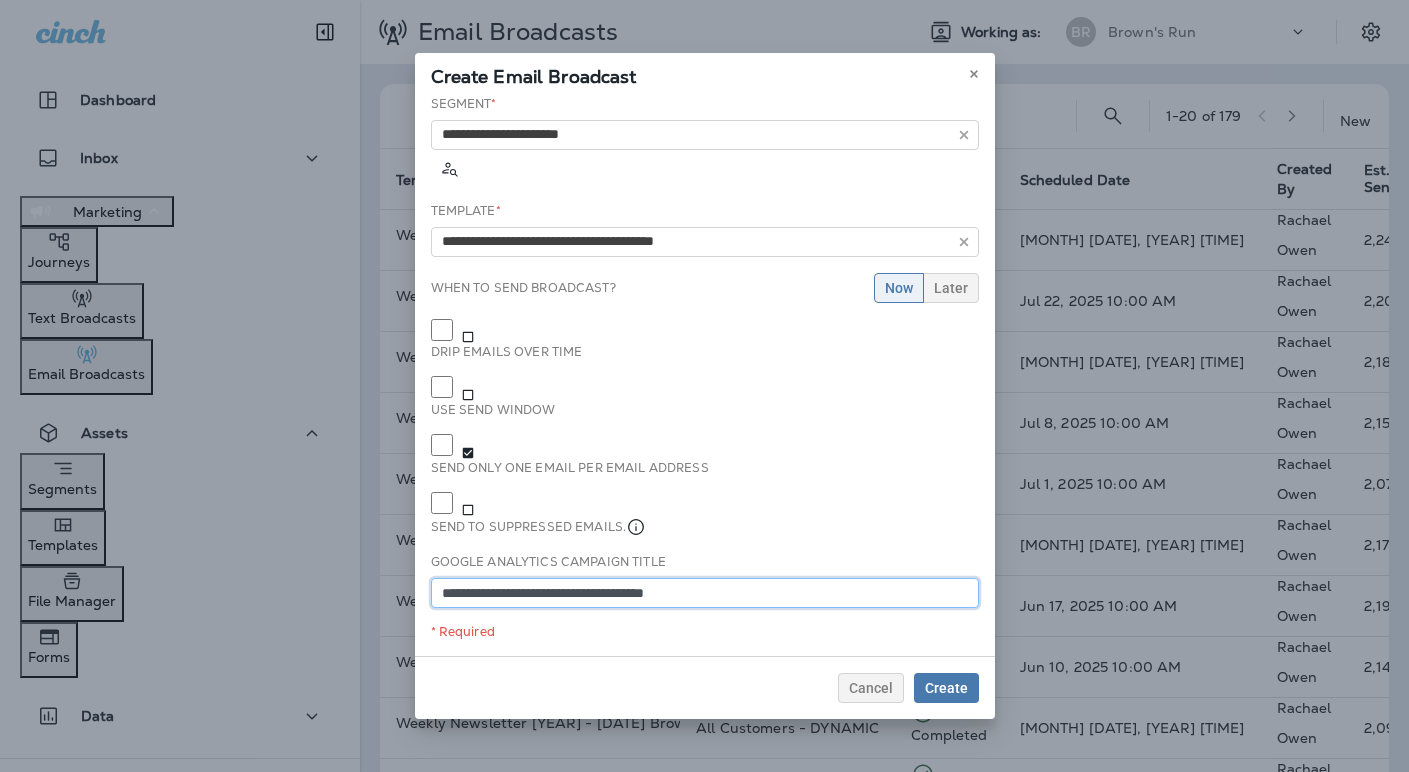 type on "**********" 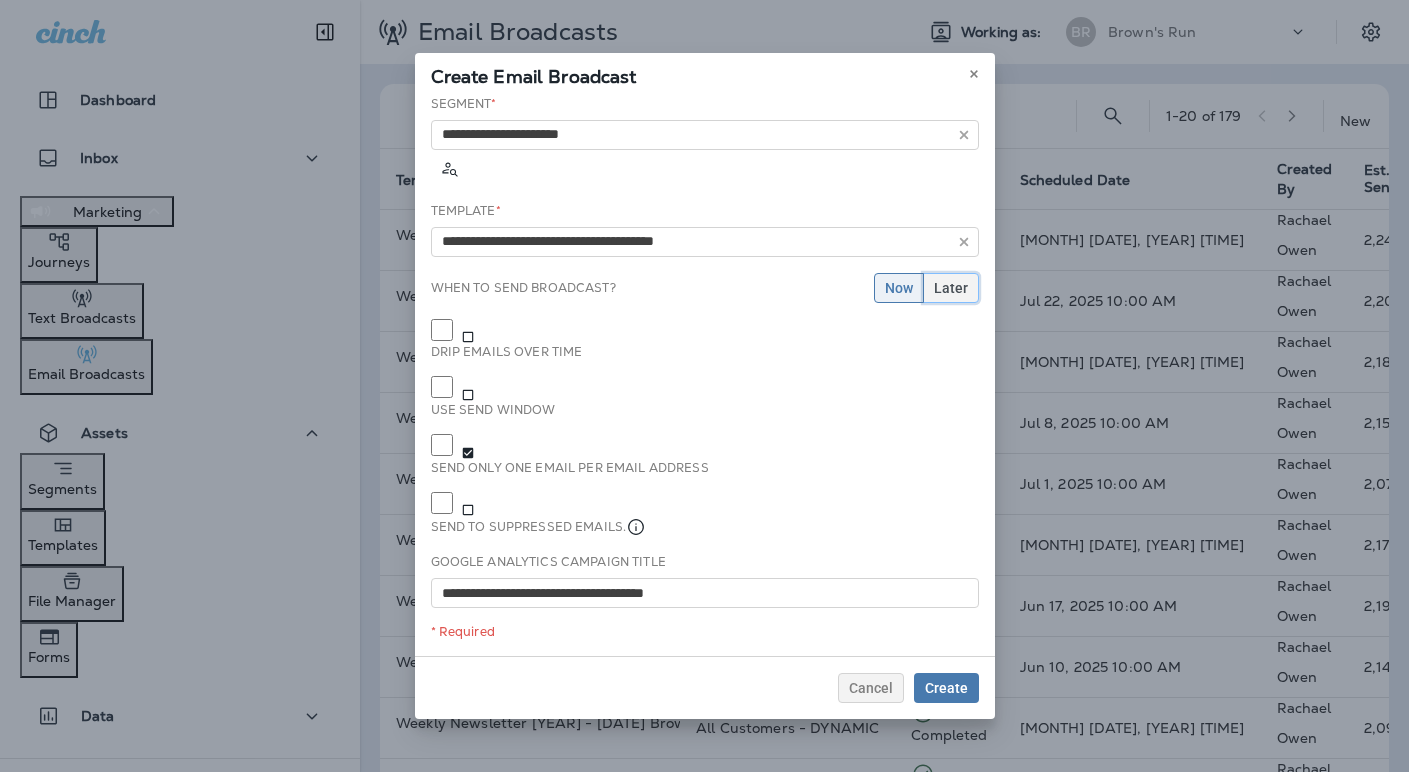 click on "Later" at bounding box center (951, 288) 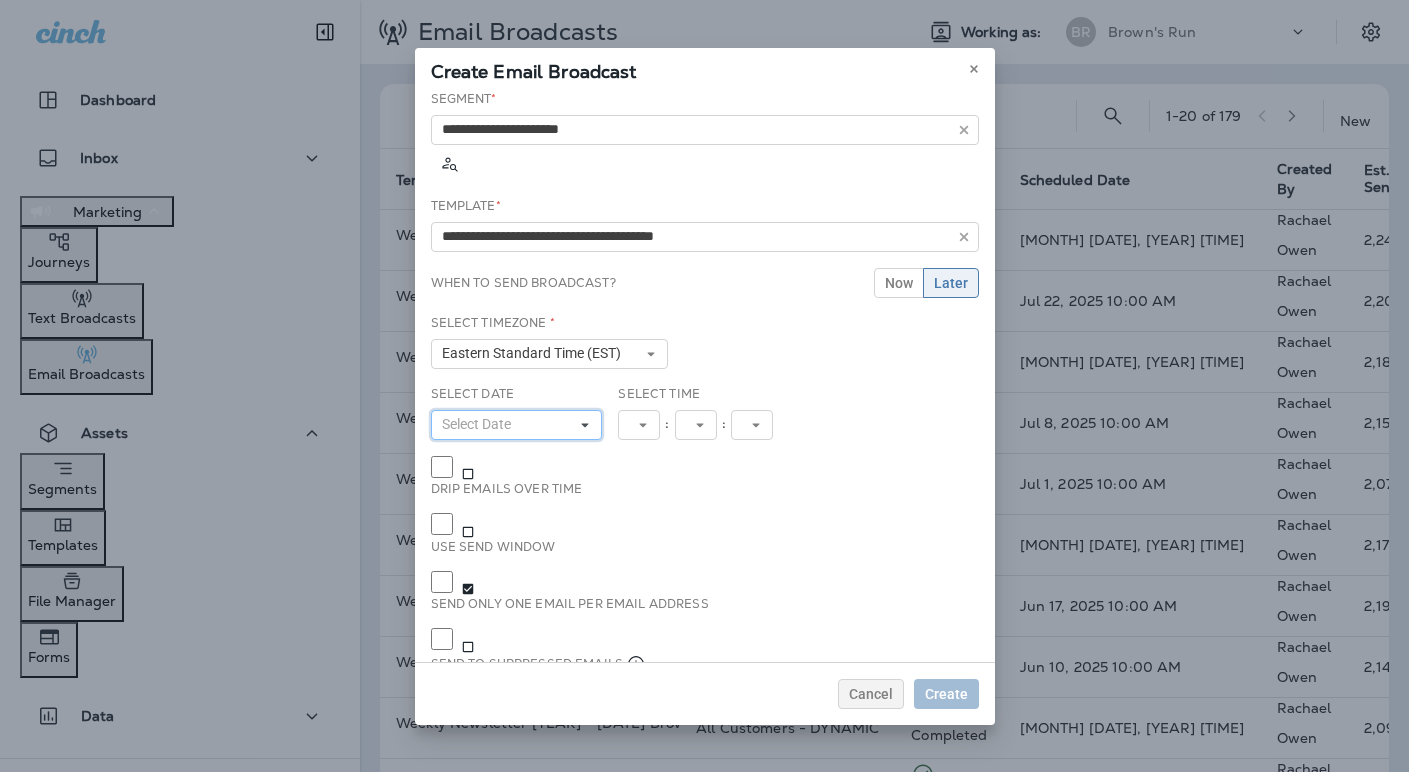 click on "Select Date" at bounding box center [517, 425] 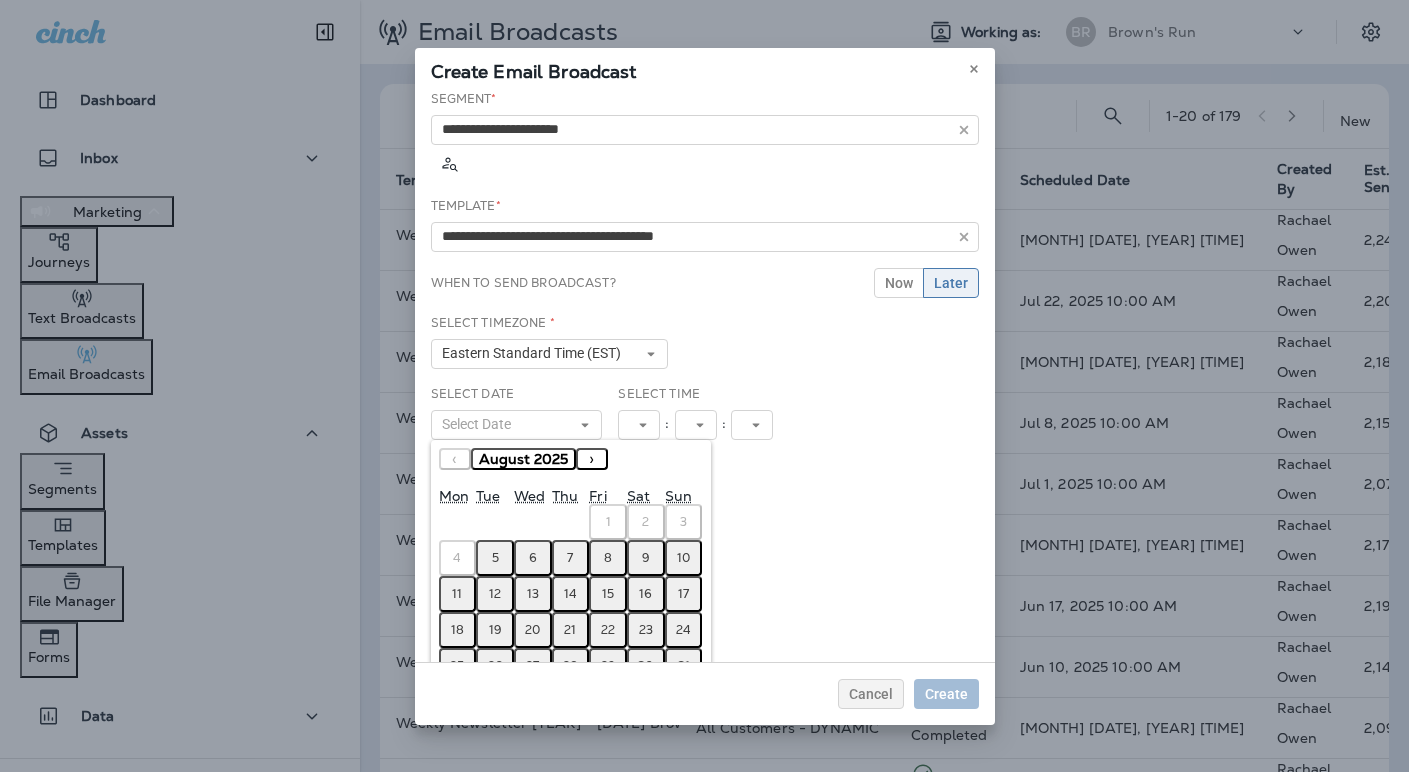 click on "5" at bounding box center [495, 558] 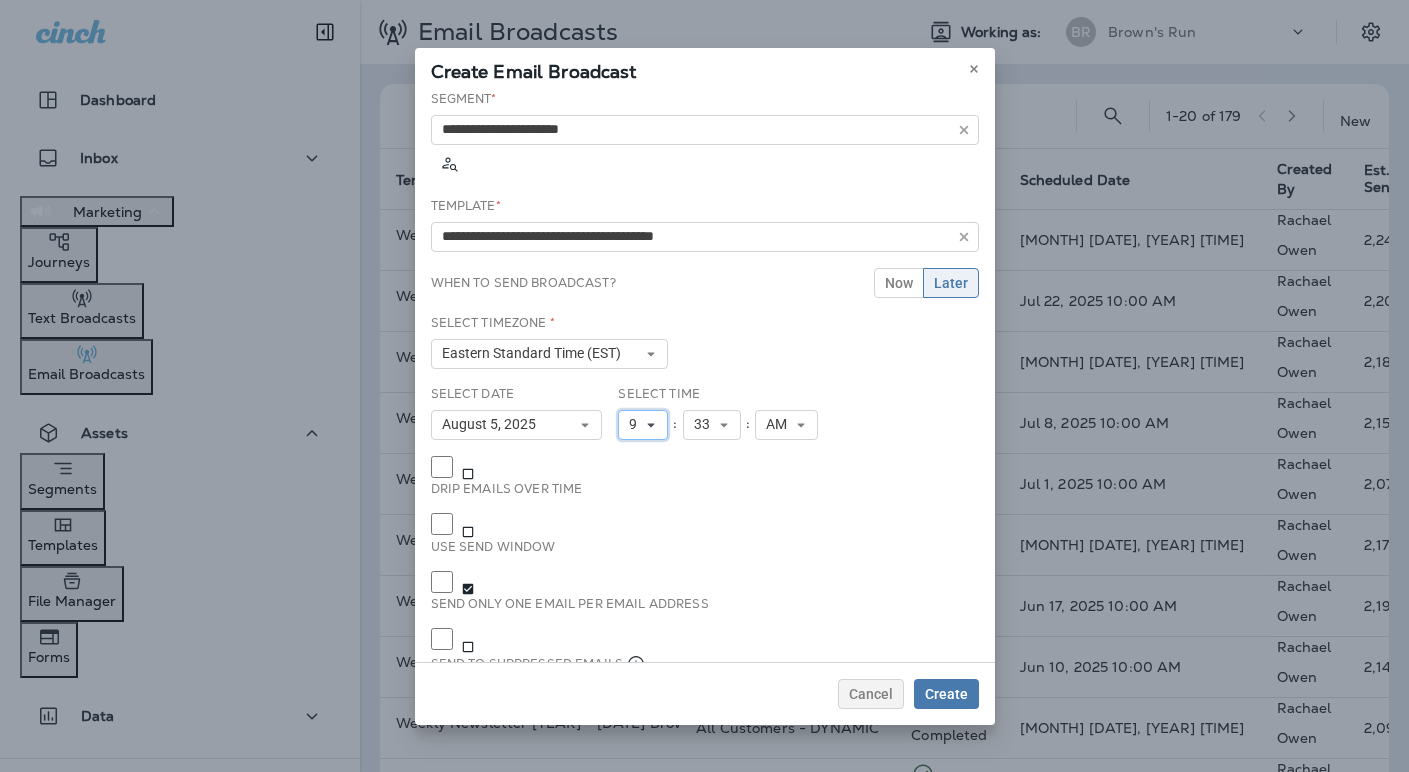 click 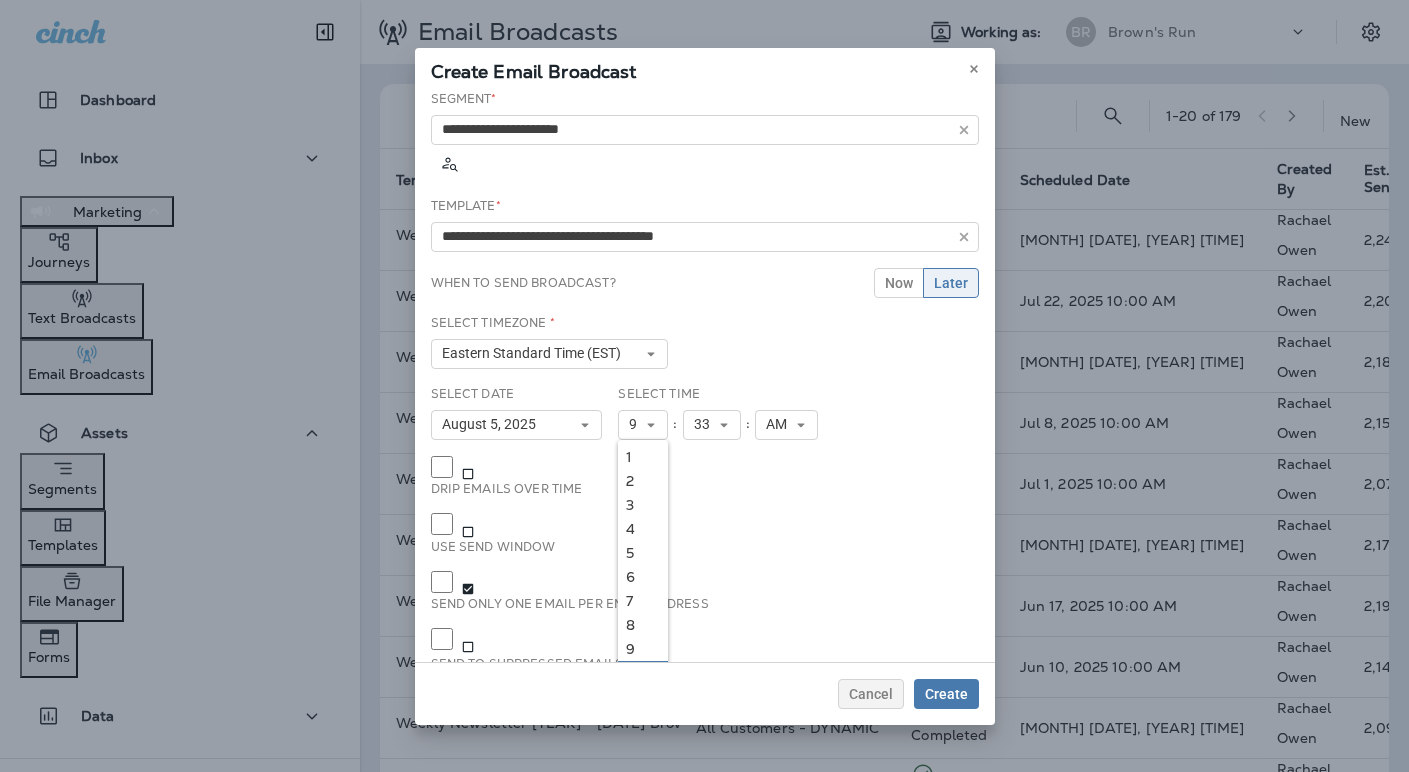 click on "10" at bounding box center (643, 673) 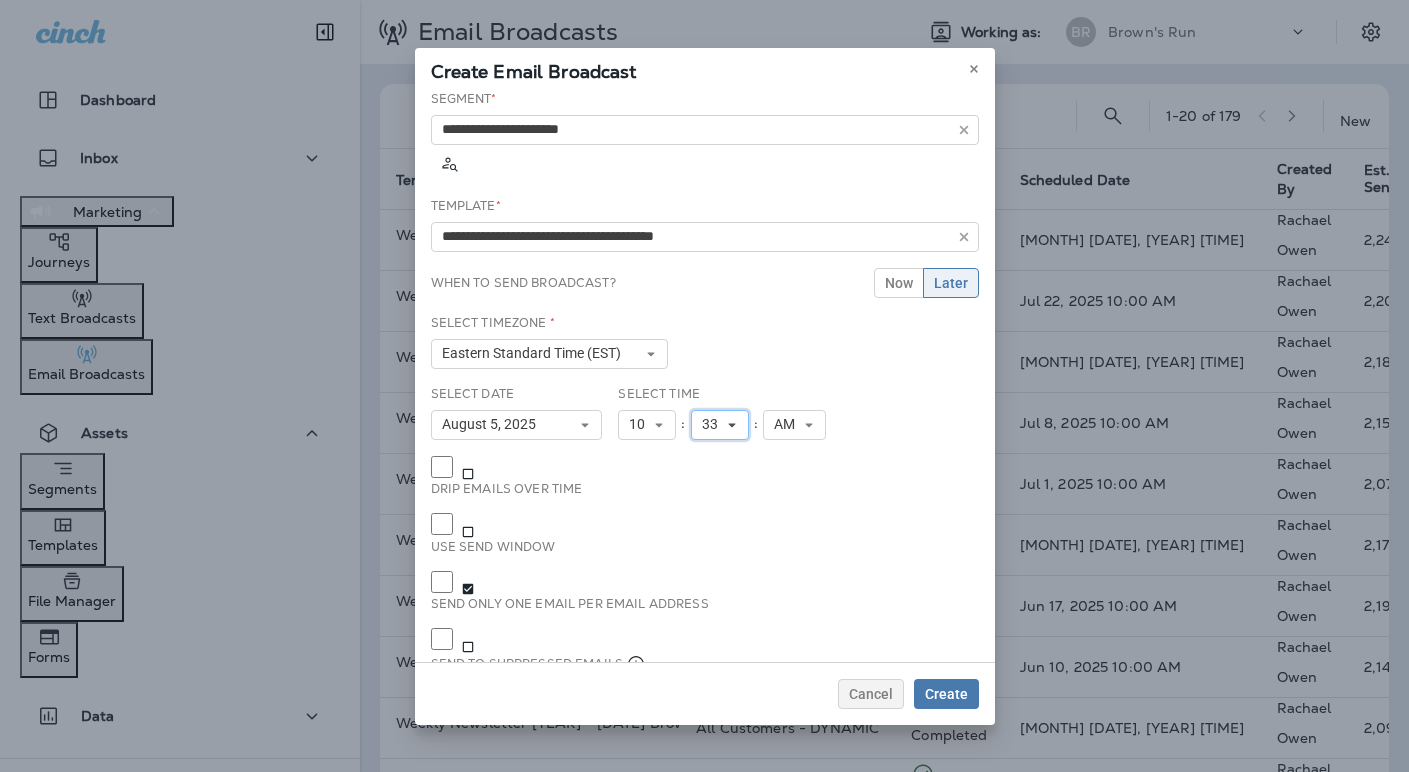 click 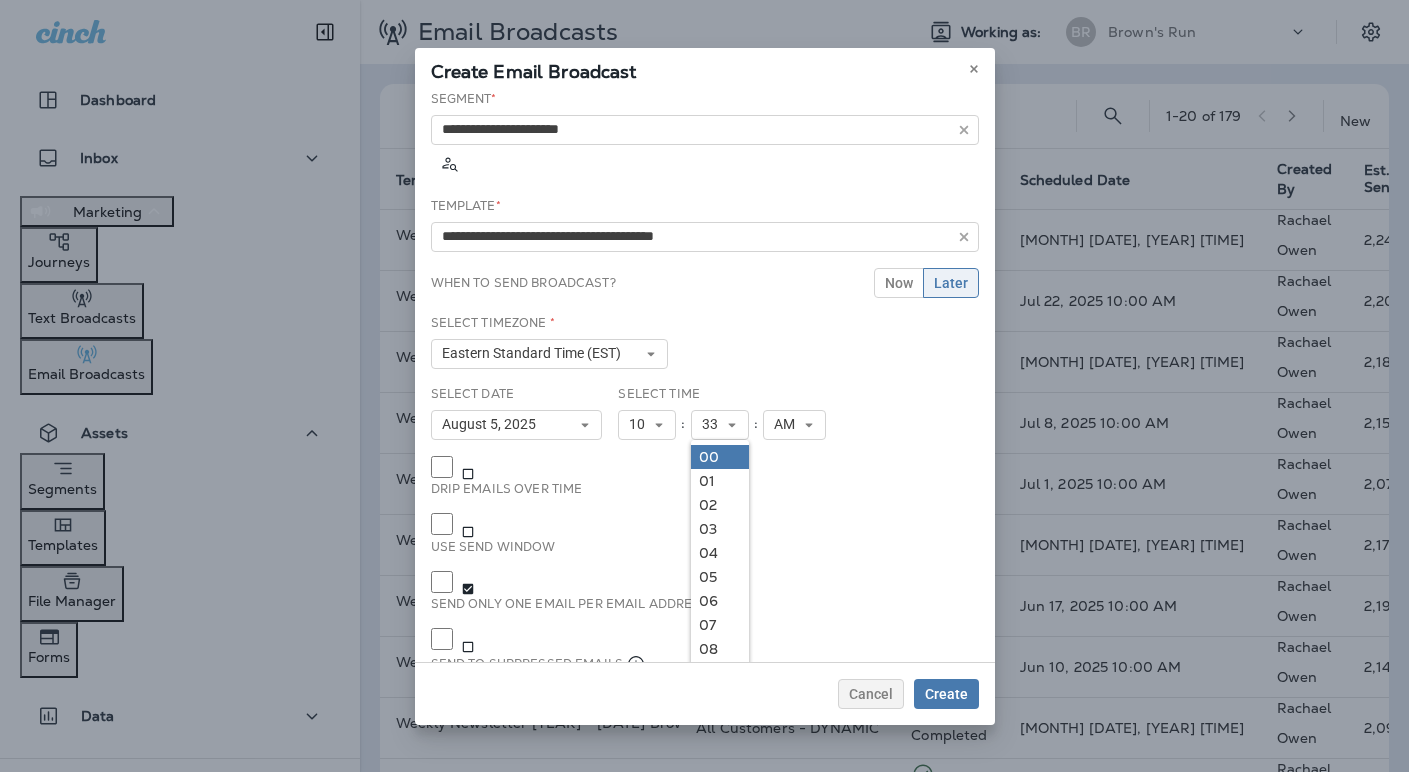 click on "00" at bounding box center [720, 457] 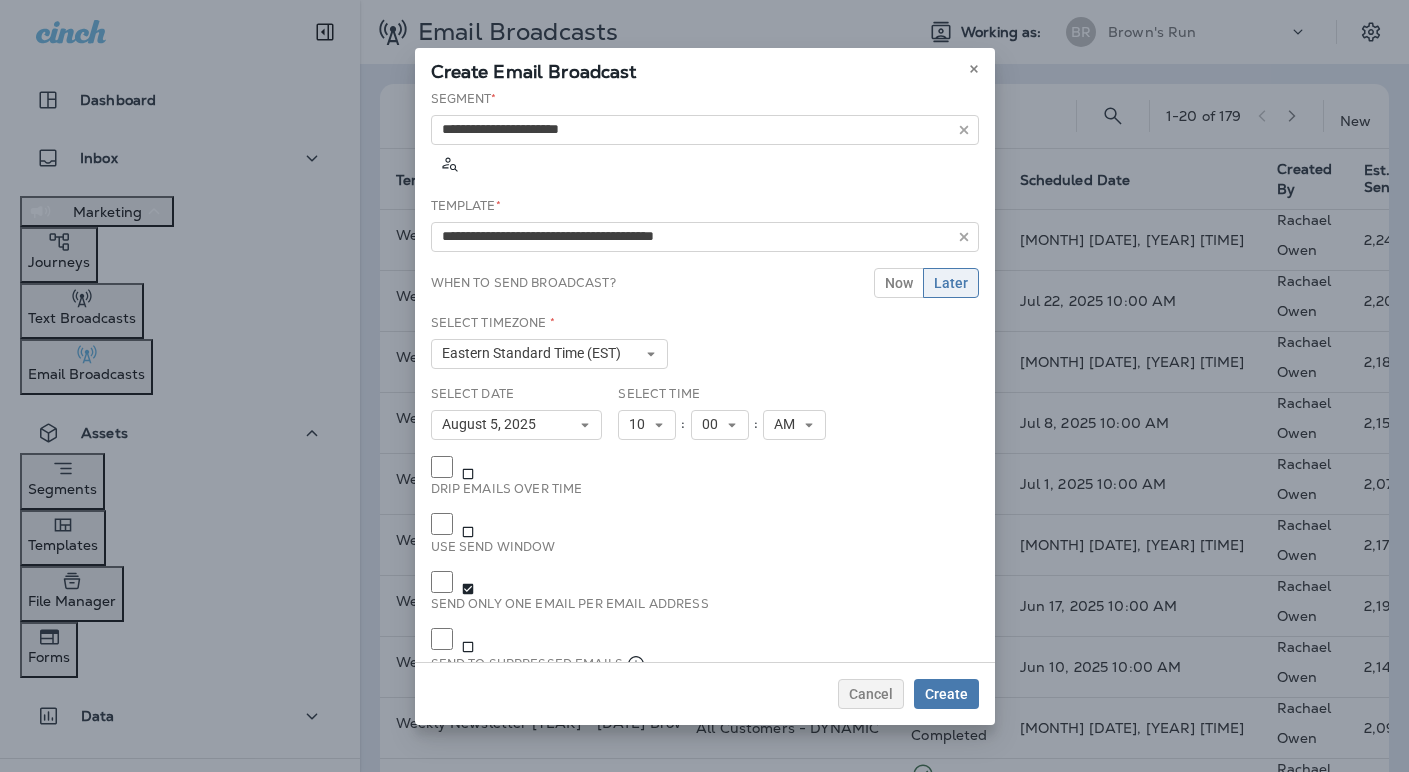 click on "**********" at bounding box center (705, 376) 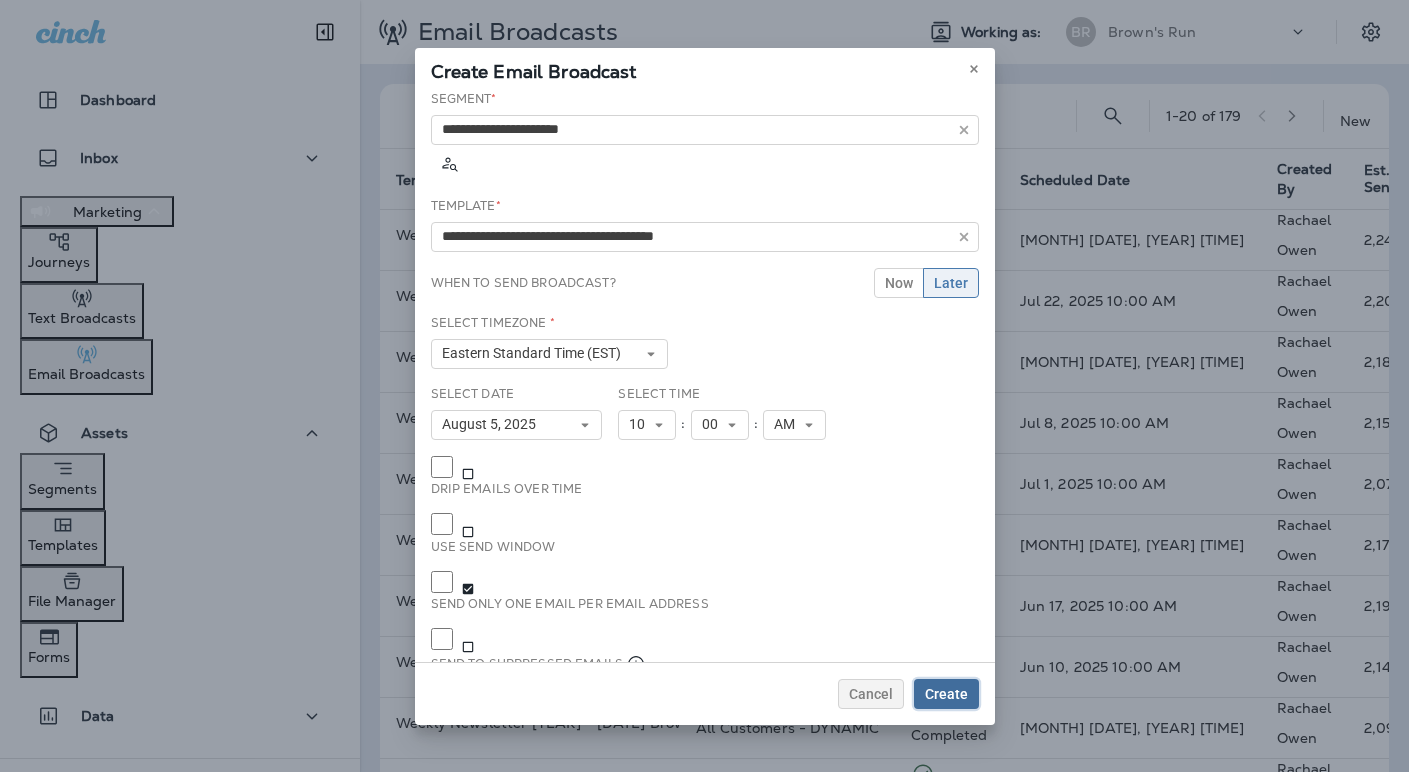 click on "Create" at bounding box center [946, 694] 